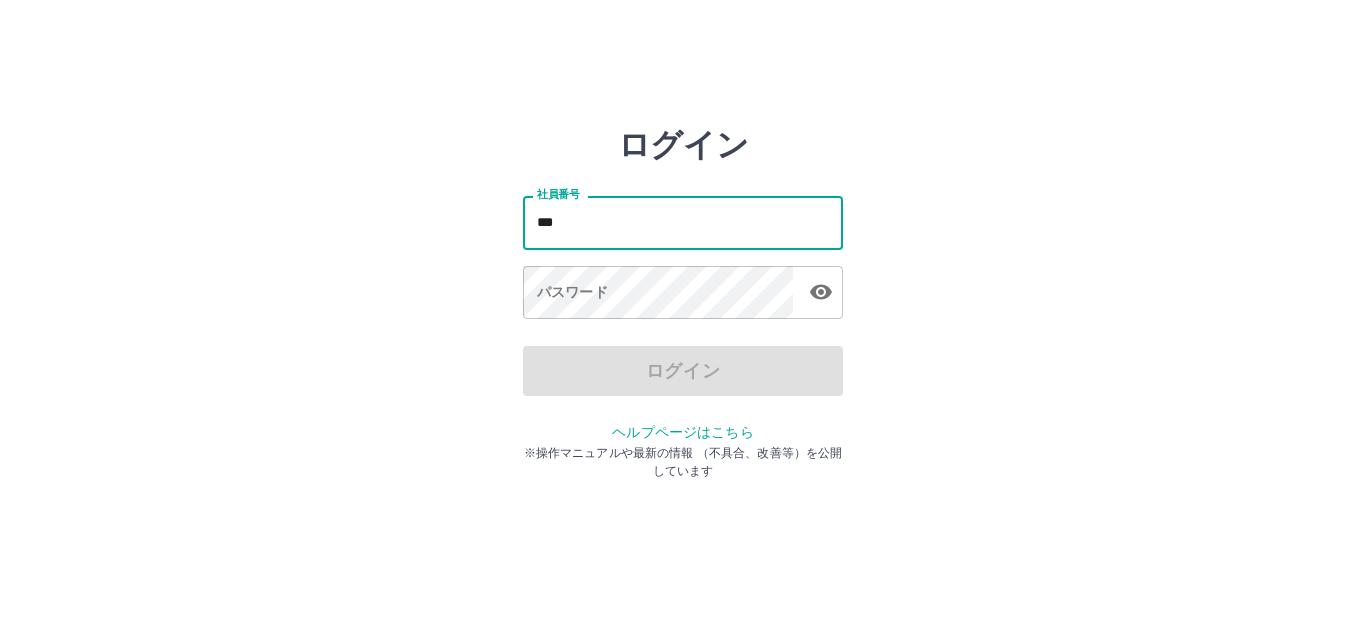 scroll, scrollTop: 0, scrollLeft: 0, axis: both 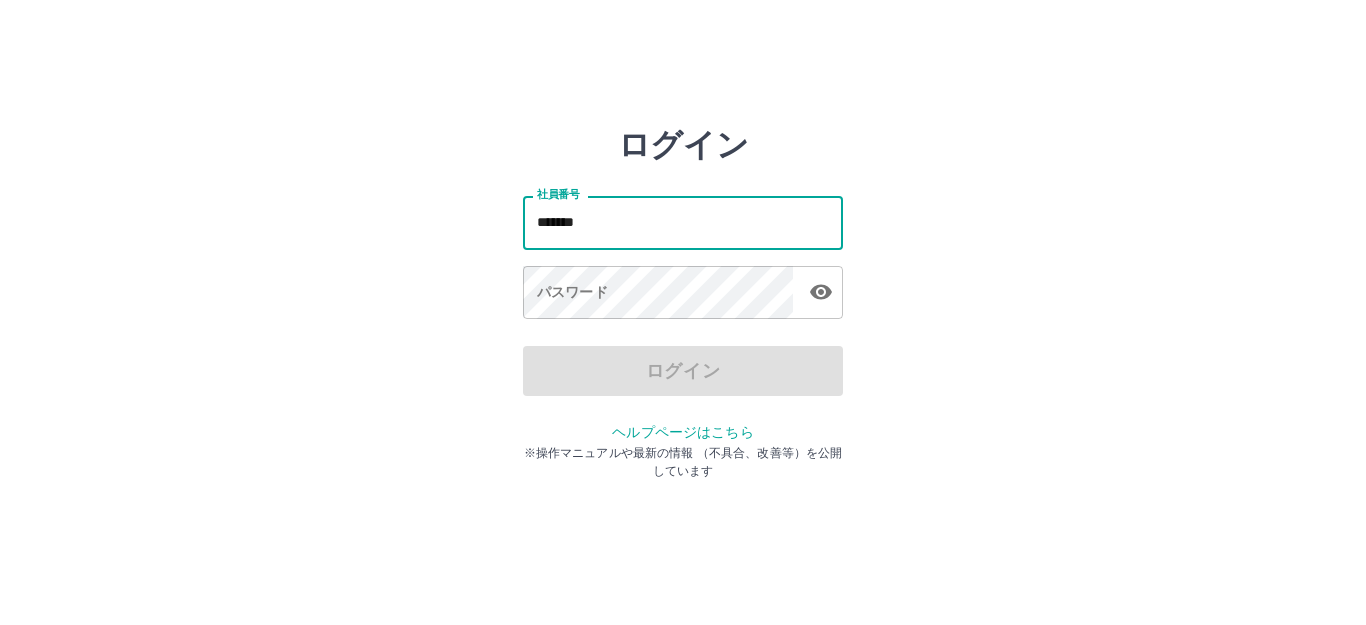 type on "*******" 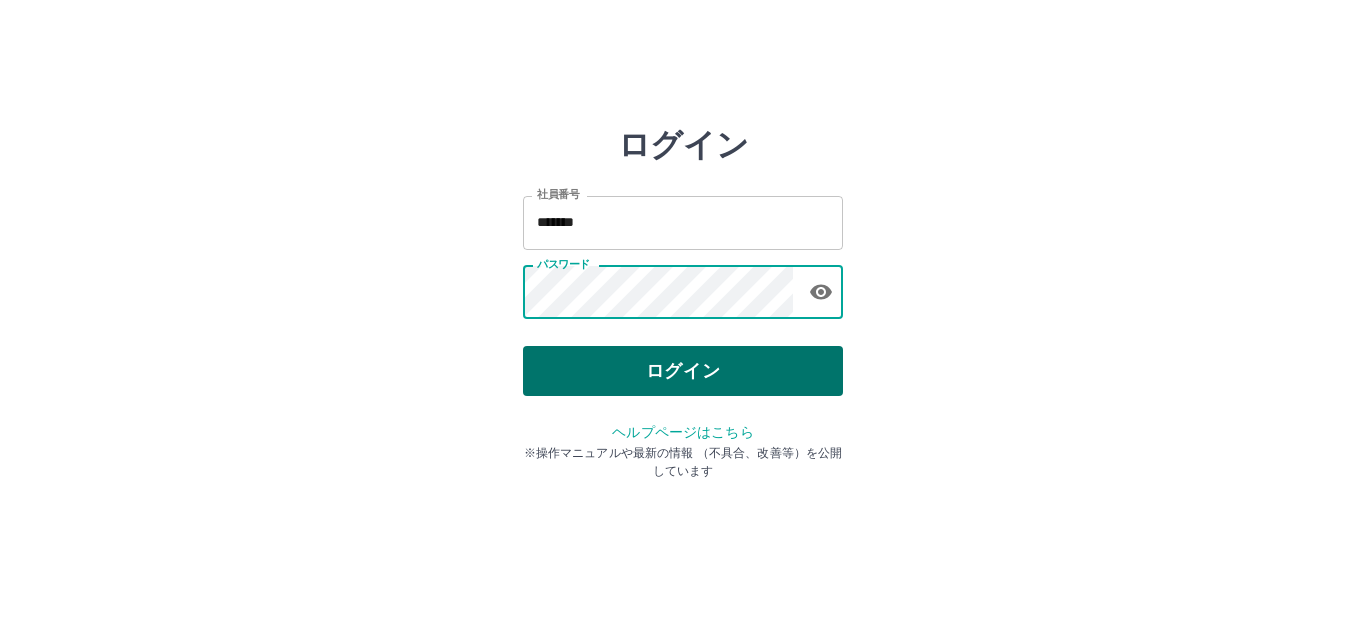 click on "ログイン" at bounding box center (683, 371) 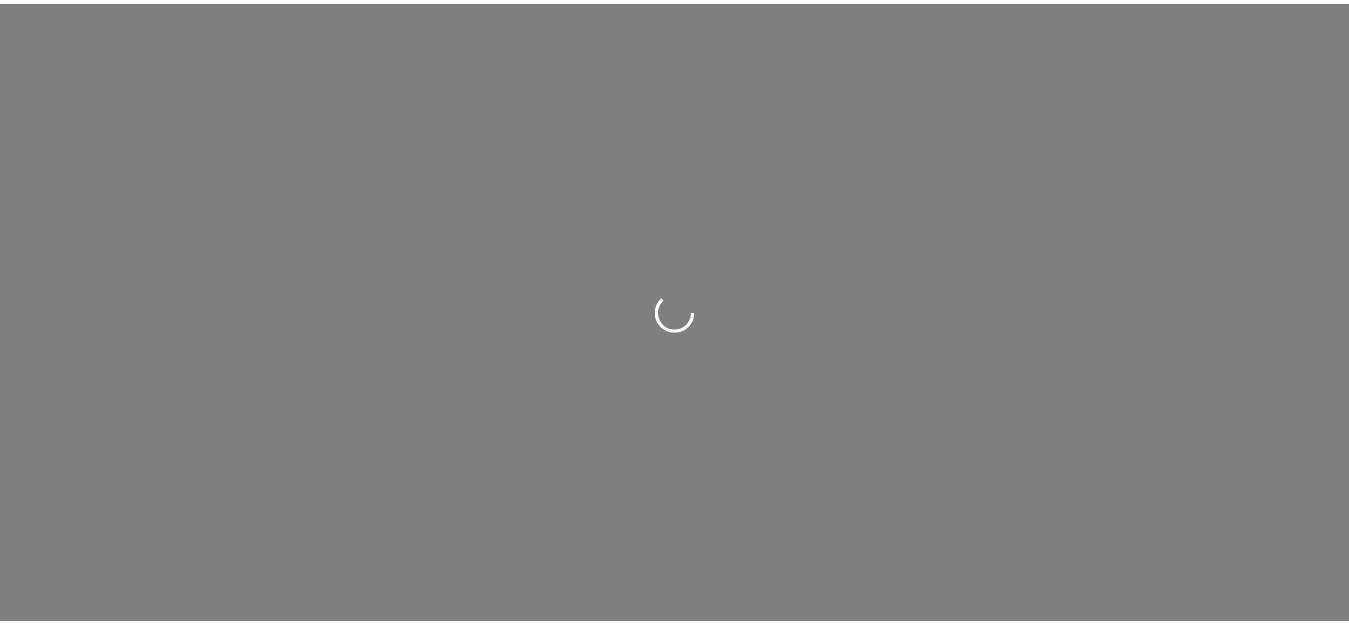 scroll, scrollTop: 0, scrollLeft: 0, axis: both 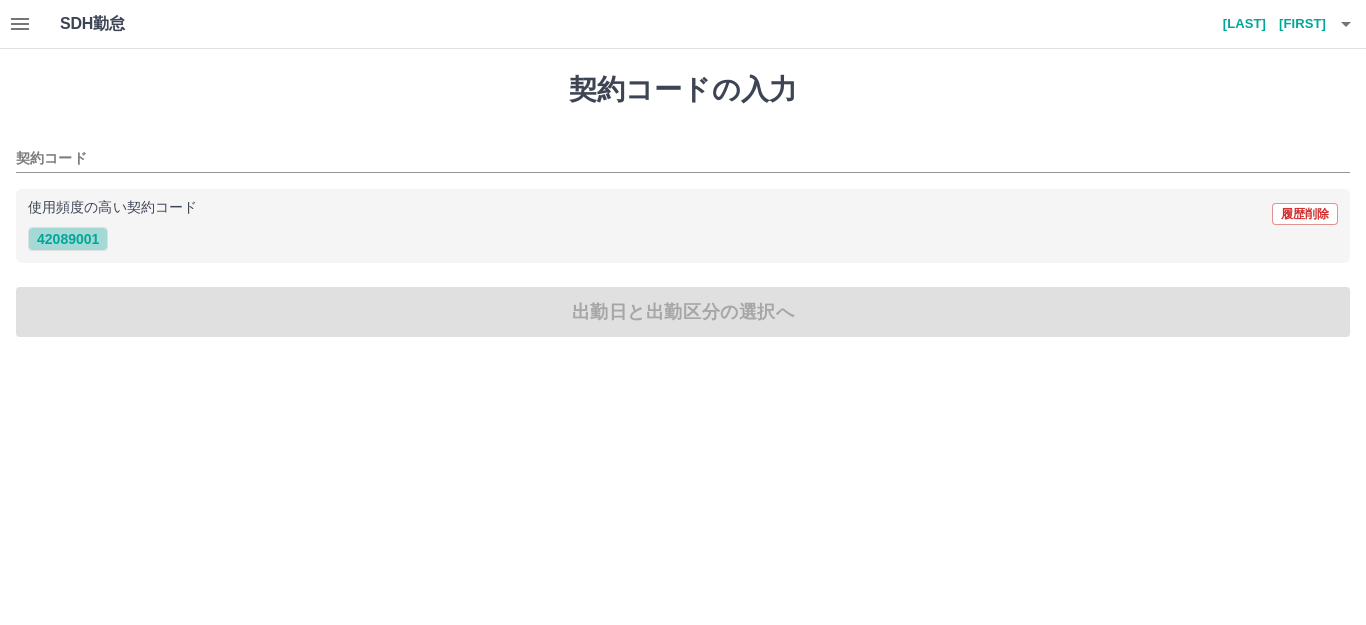 click on "42089001" at bounding box center (68, 239) 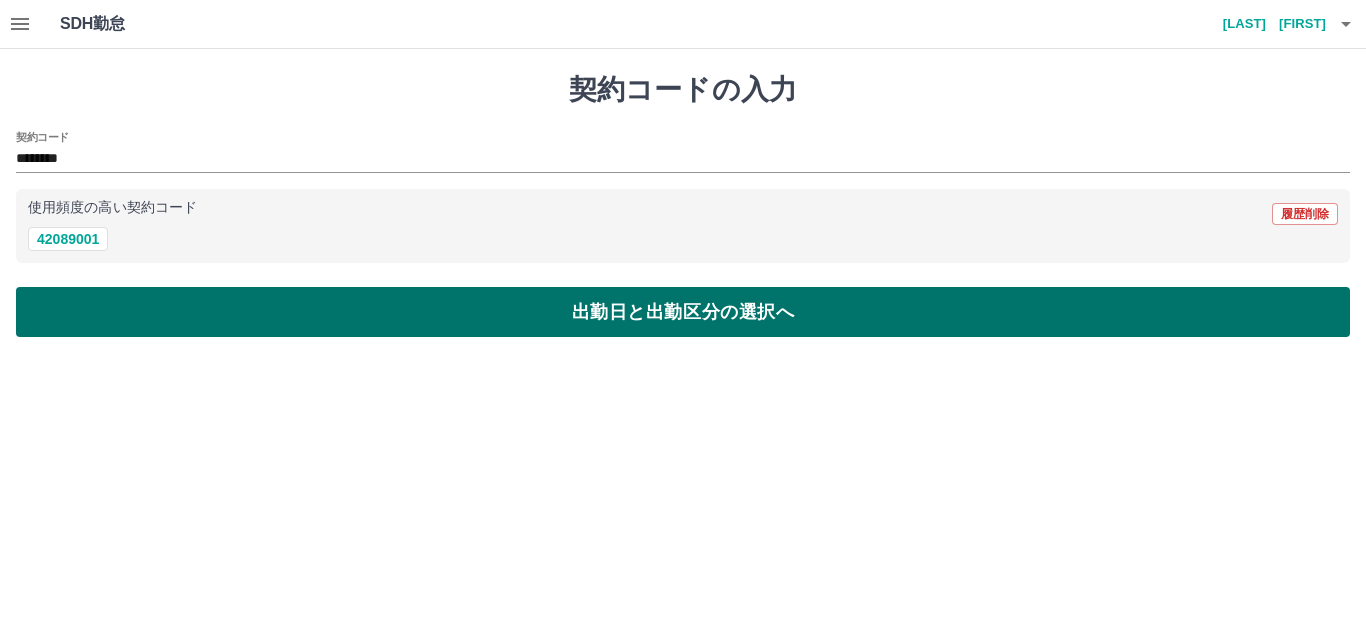 click on "出勤日と出勤区分の選択へ" at bounding box center [683, 312] 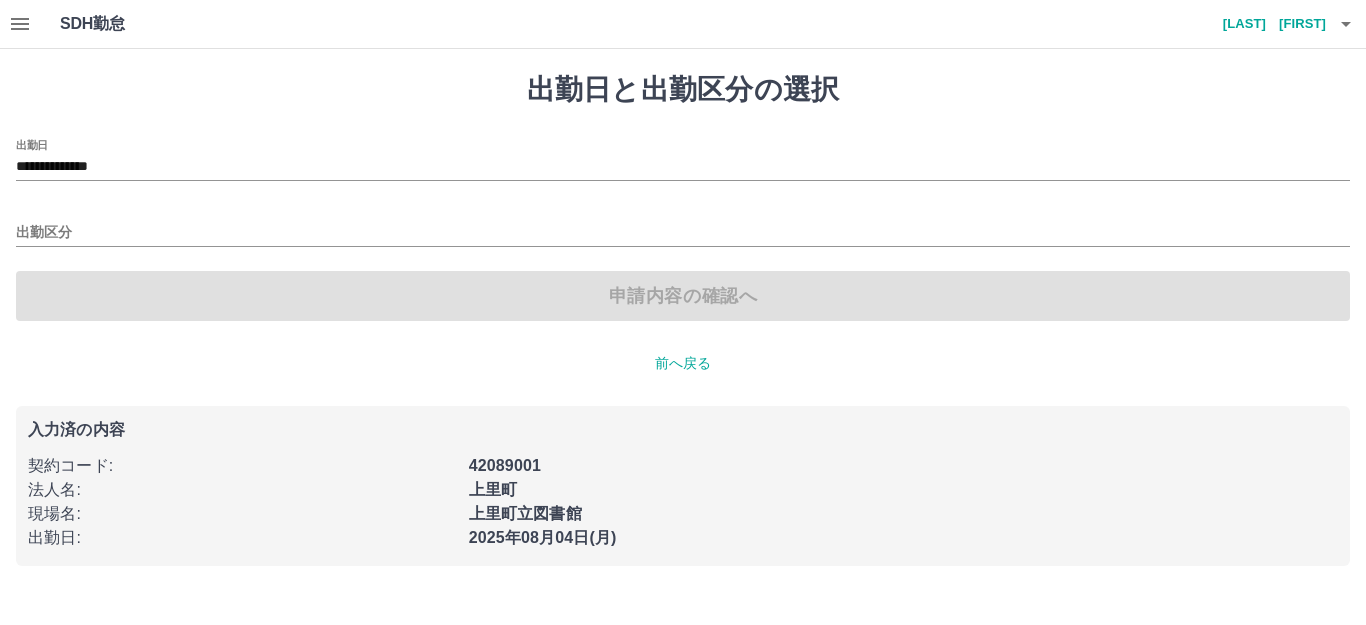 click 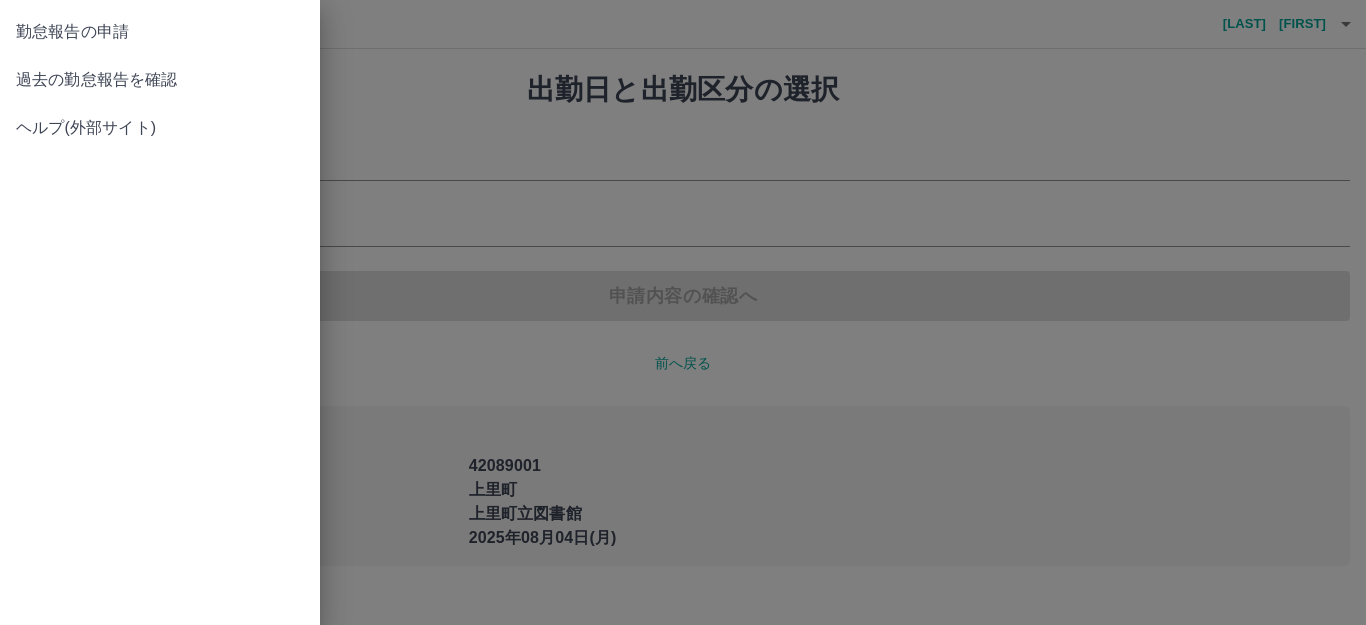 click on "過去の勤怠報告を確認" at bounding box center (160, 80) 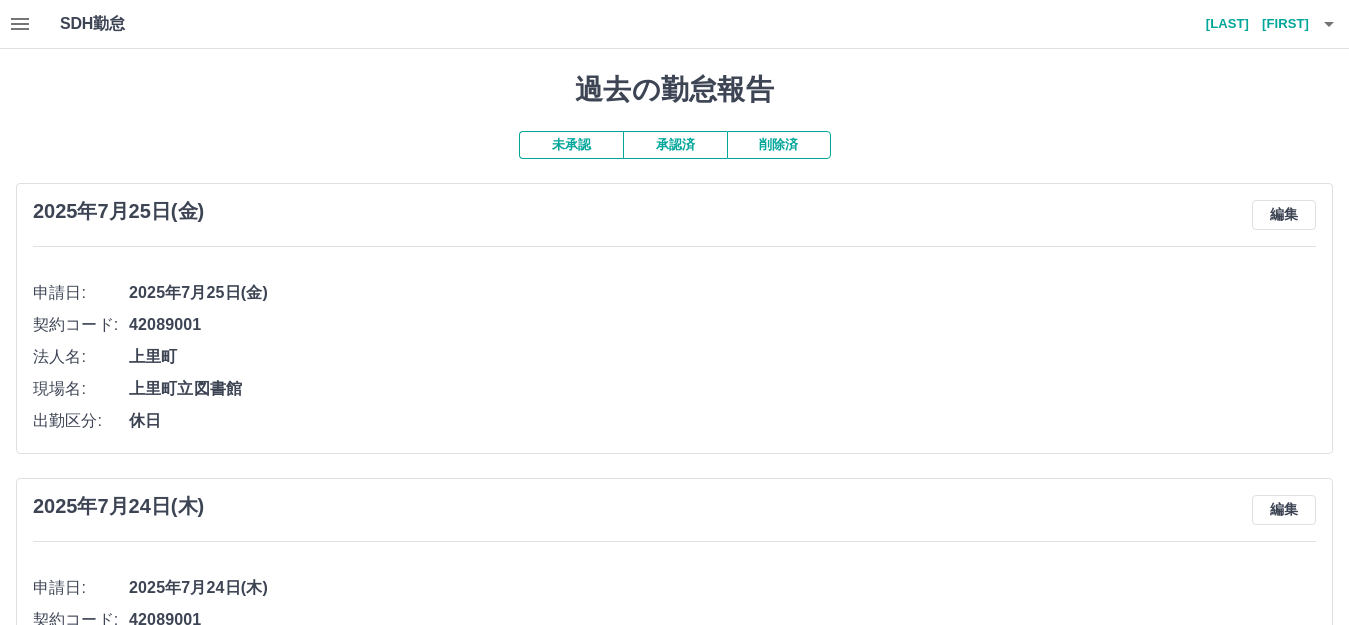 click on "未承認" at bounding box center (571, 145) 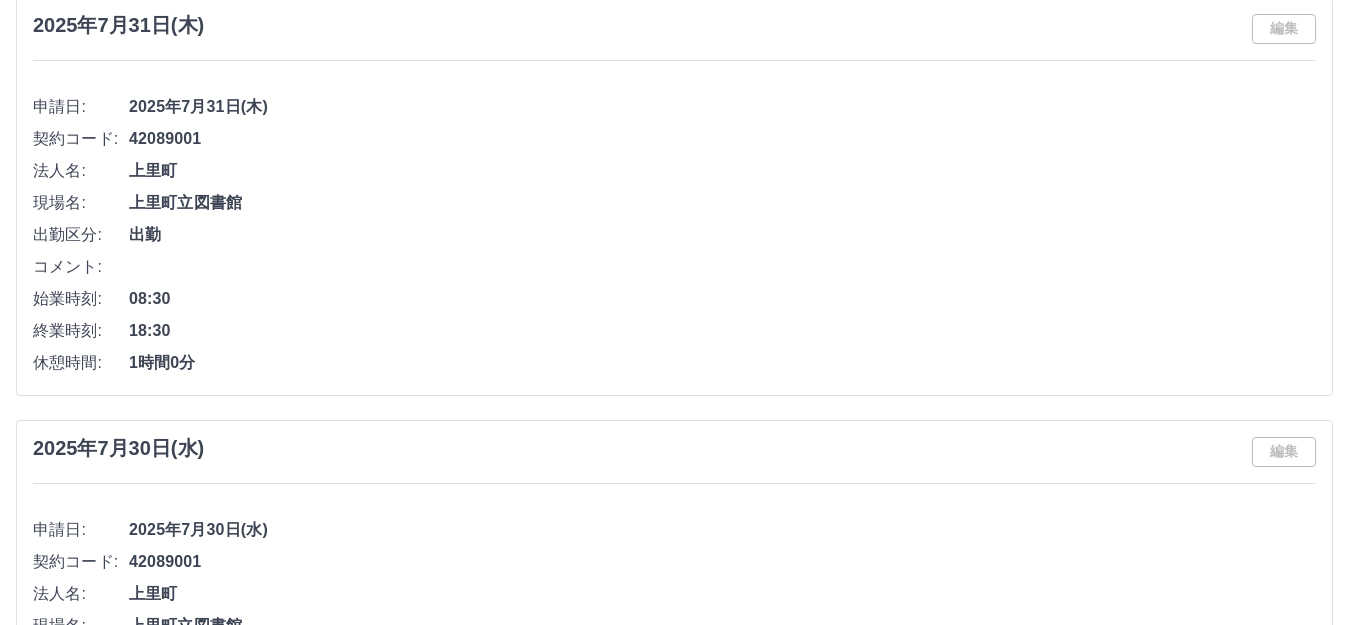 scroll, scrollTop: 0, scrollLeft: 0, axis: both 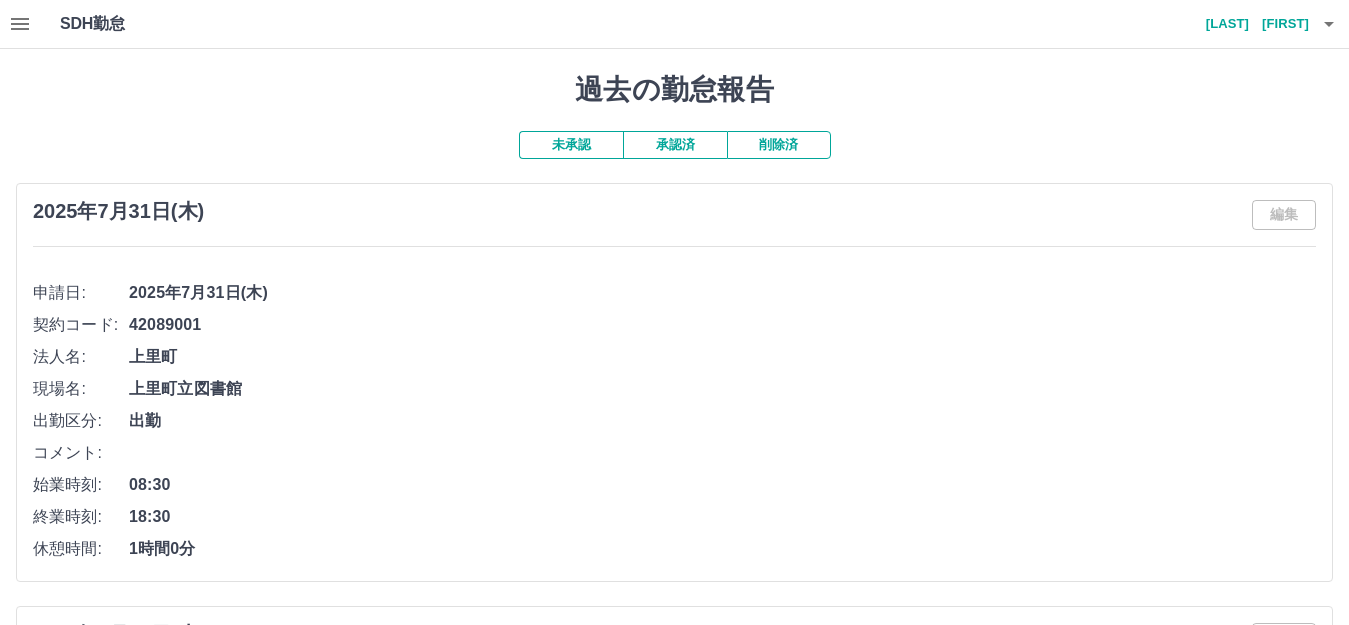 click on "未承認" at bounding box center (571, 145) 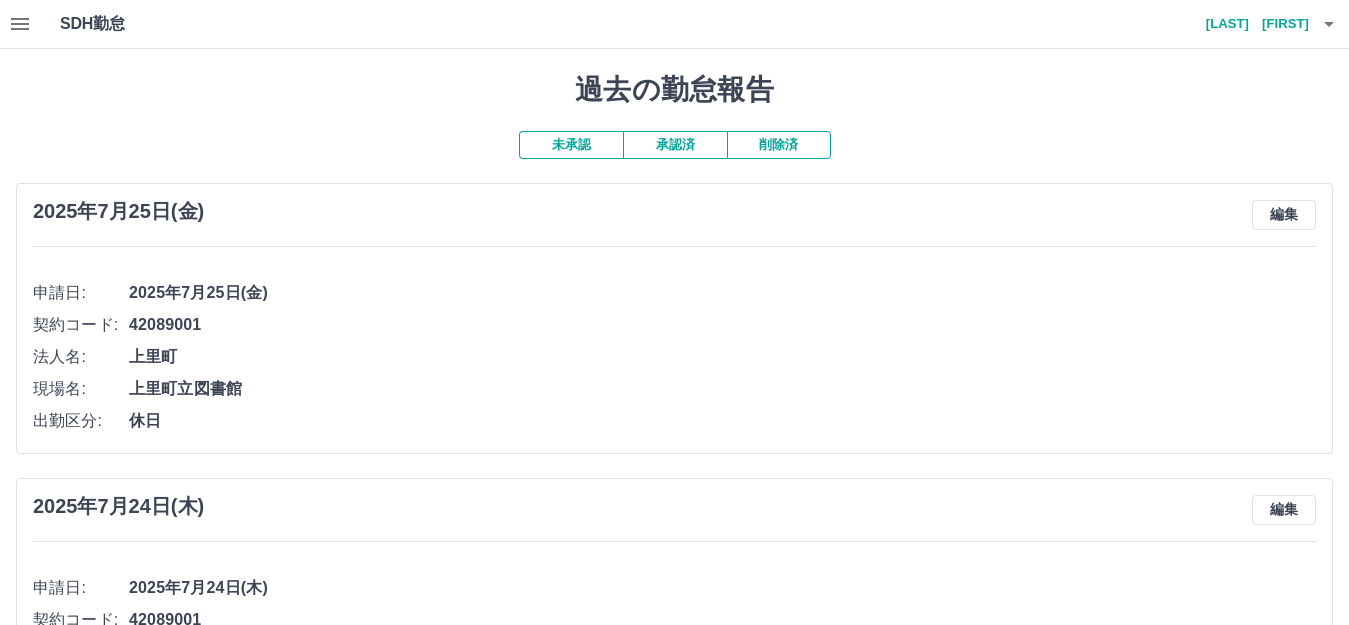click on "承認済" at bounding box center (675, 145) 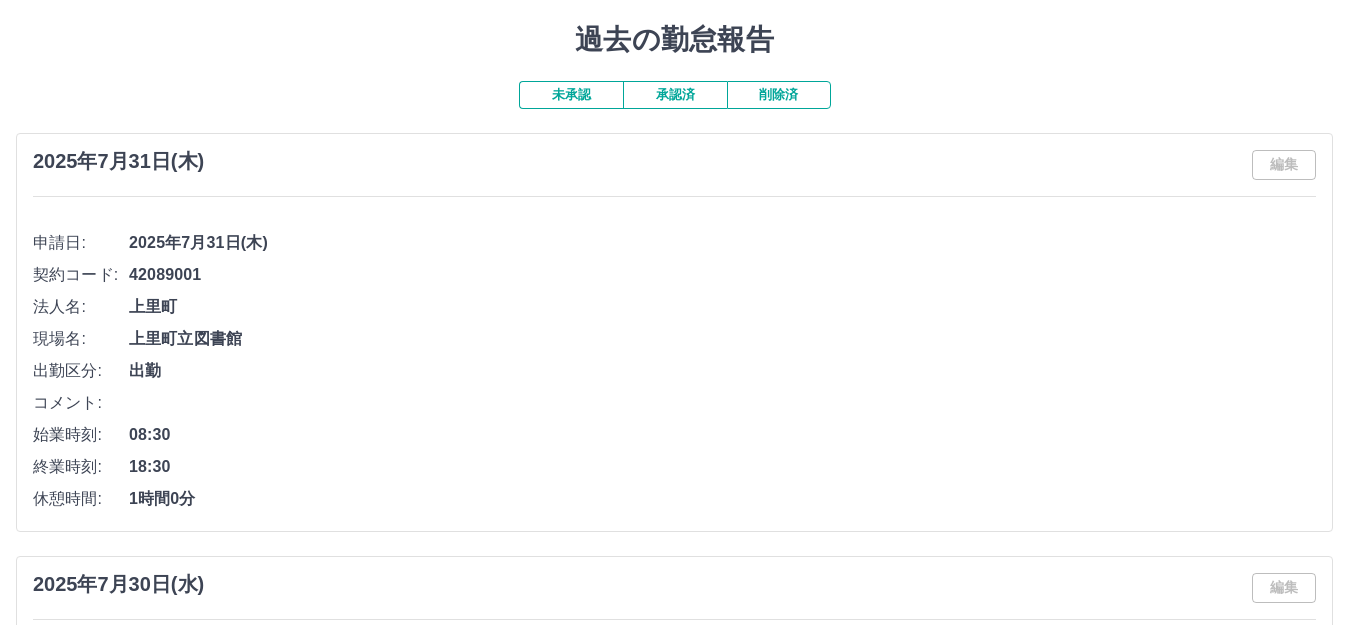 scroll, scrollTop: 0, scrollLeft: 0, axis: both 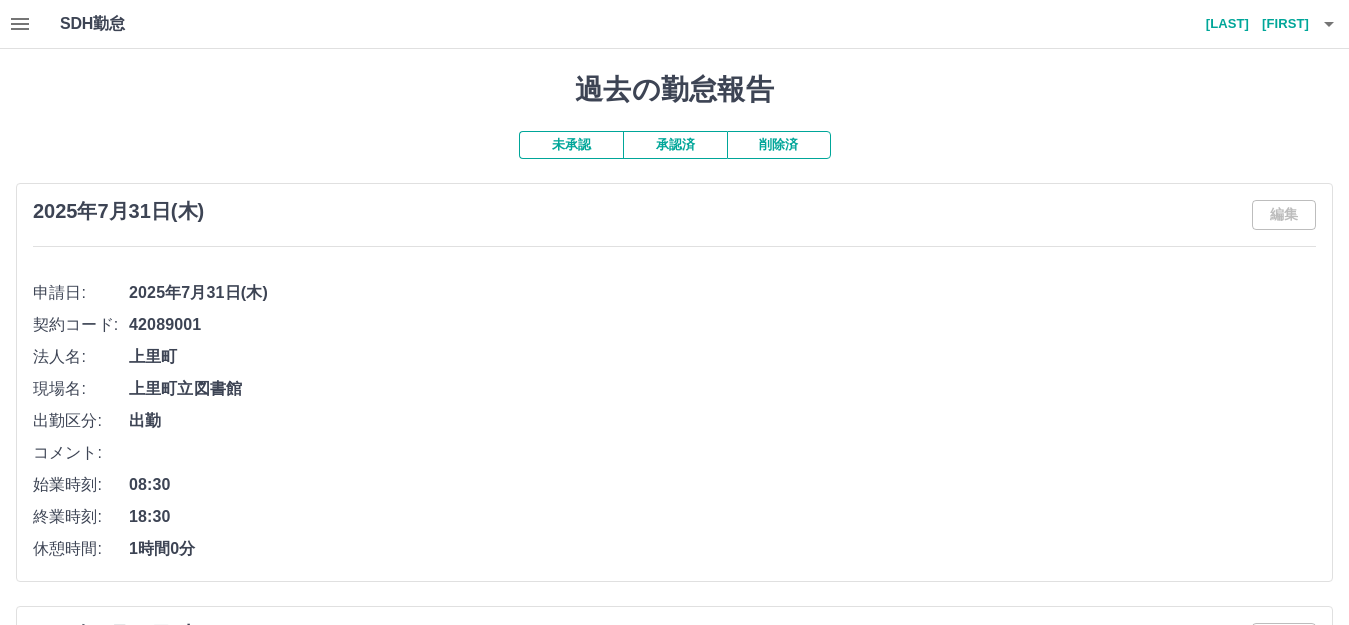 click 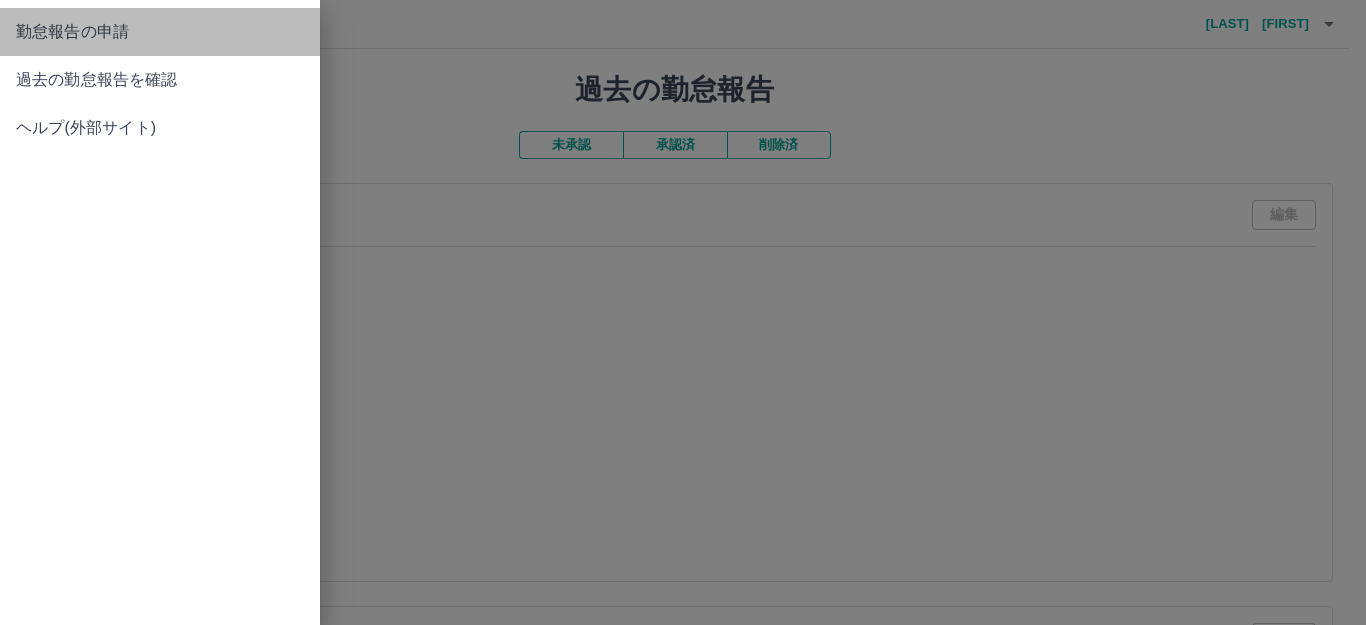 click on "勤怠報告の申請" at bounding box center (160, 32) 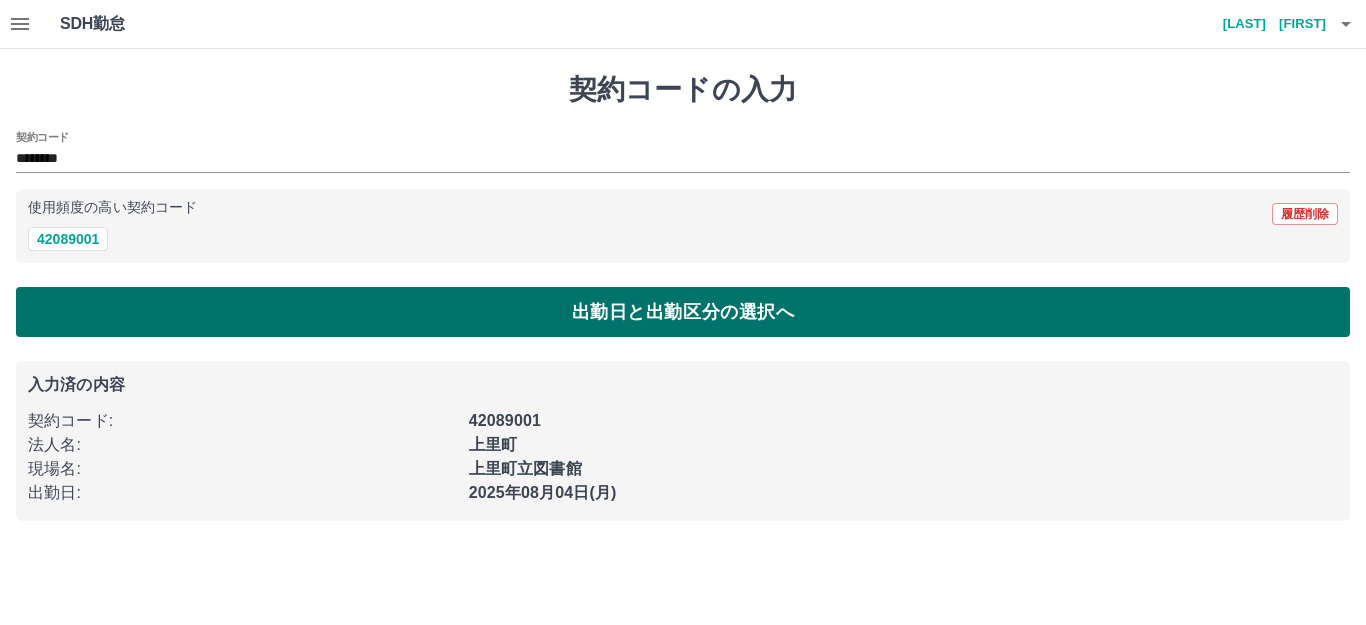 click on "出勤日と出勤区分の選択へ" at bounding box center [683, 312] 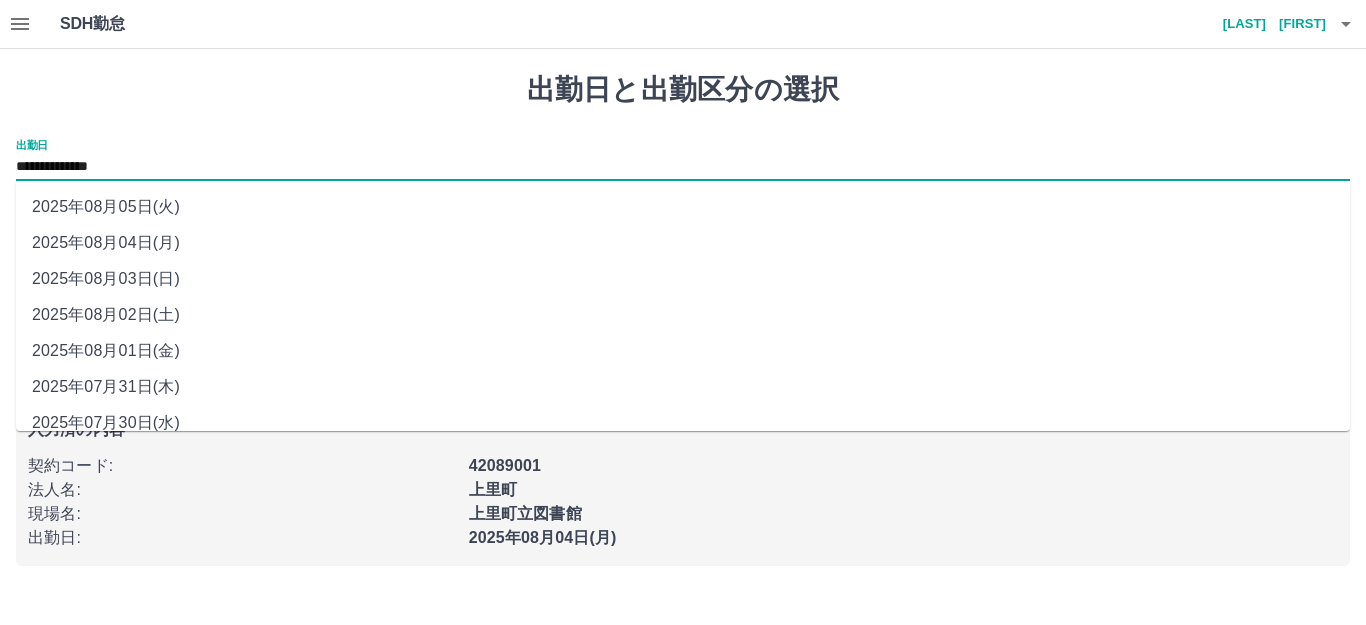 click on "**********" at bounding box center (683, 167) 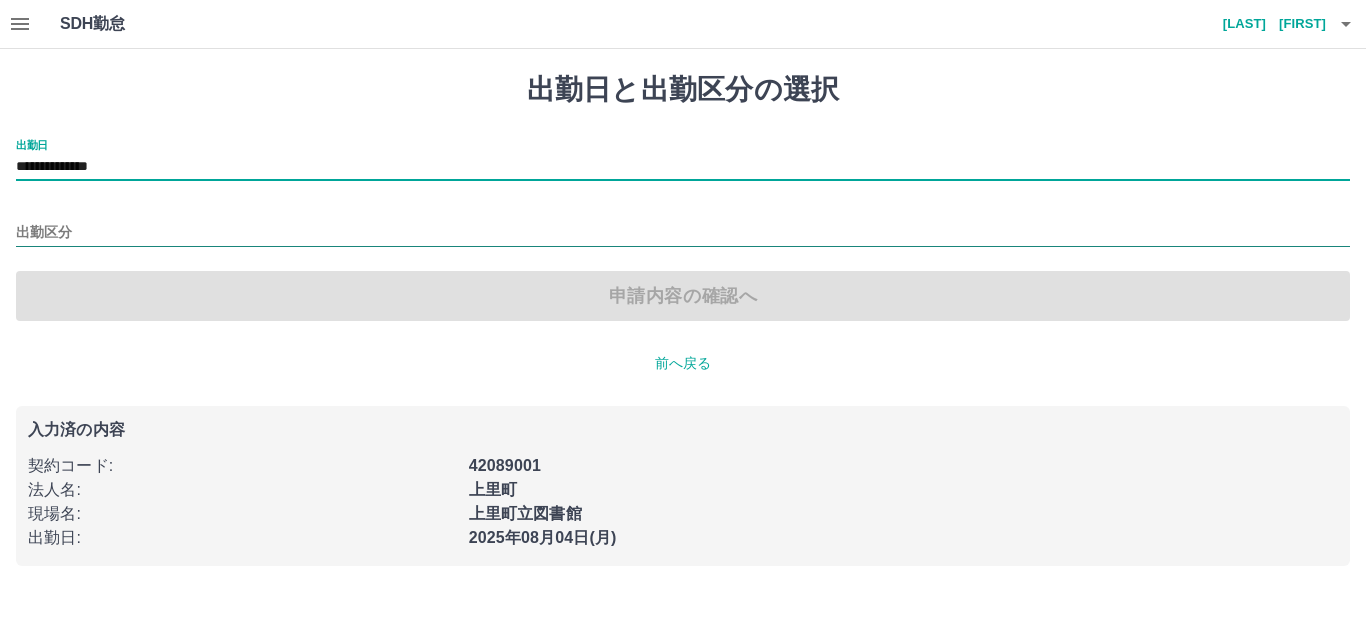 click on "出勤区分" at bounding box center [683, 233] 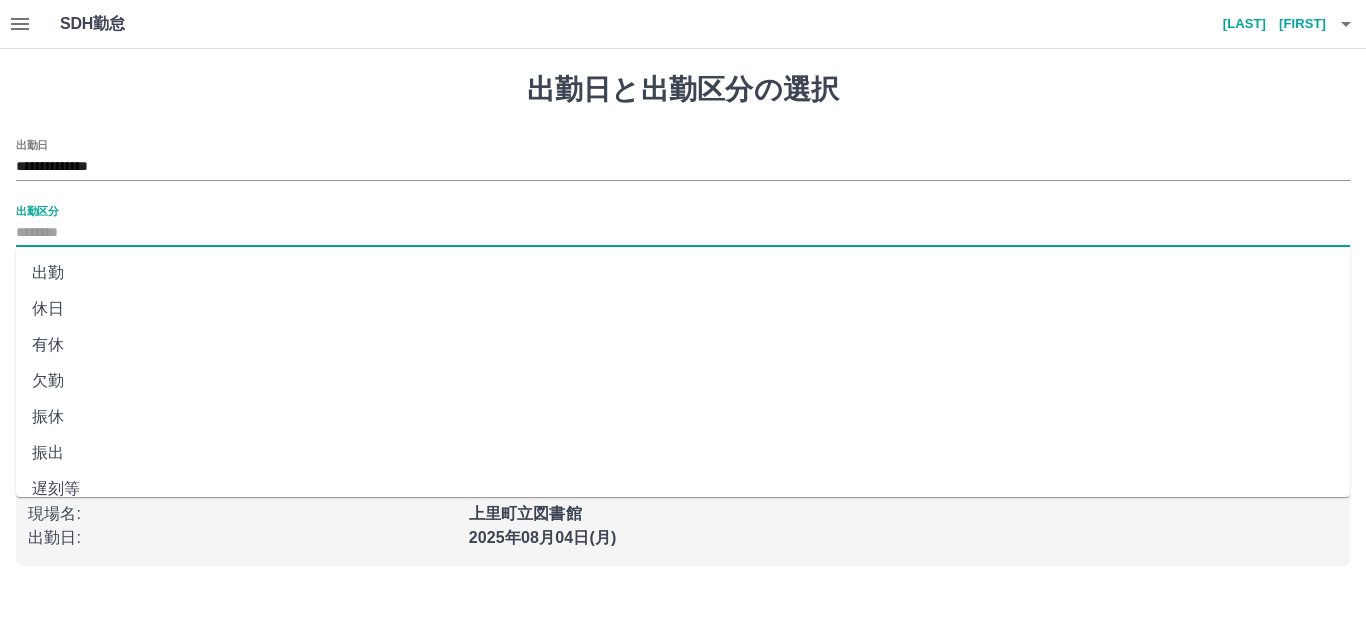 click on "出勤" at bounding box center [683, 273] 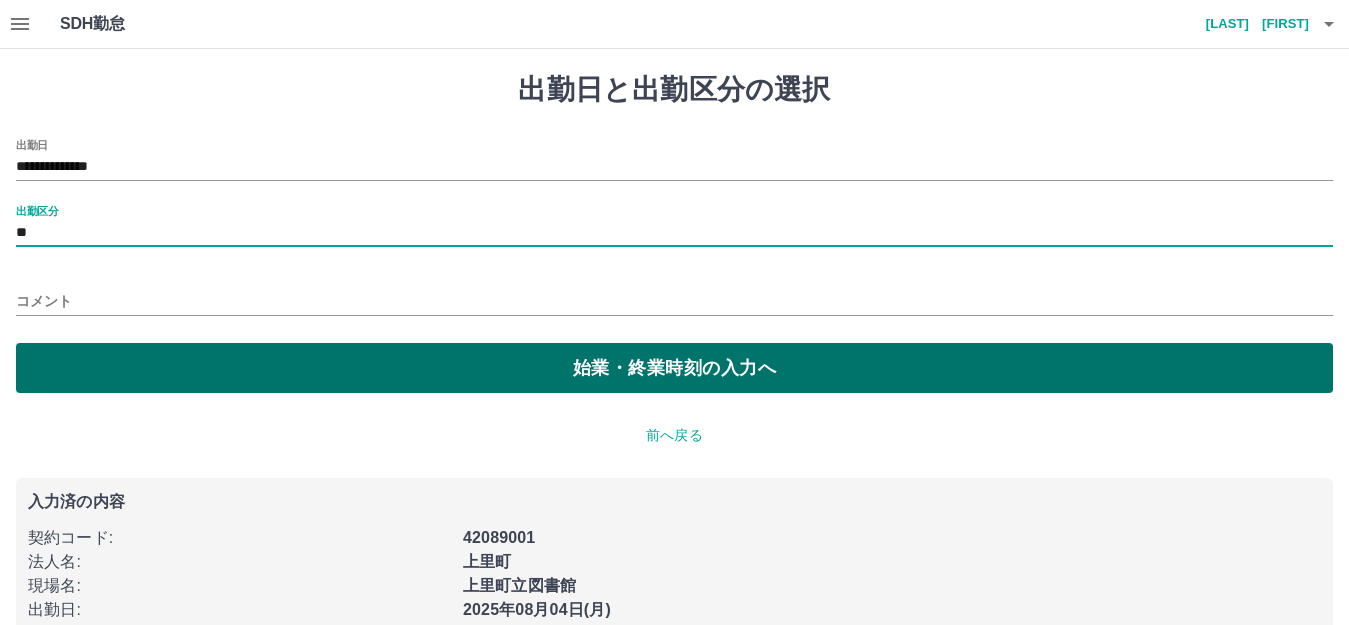 click on "始業・終業時刻の入力へ" at bounding box center (674, 368) 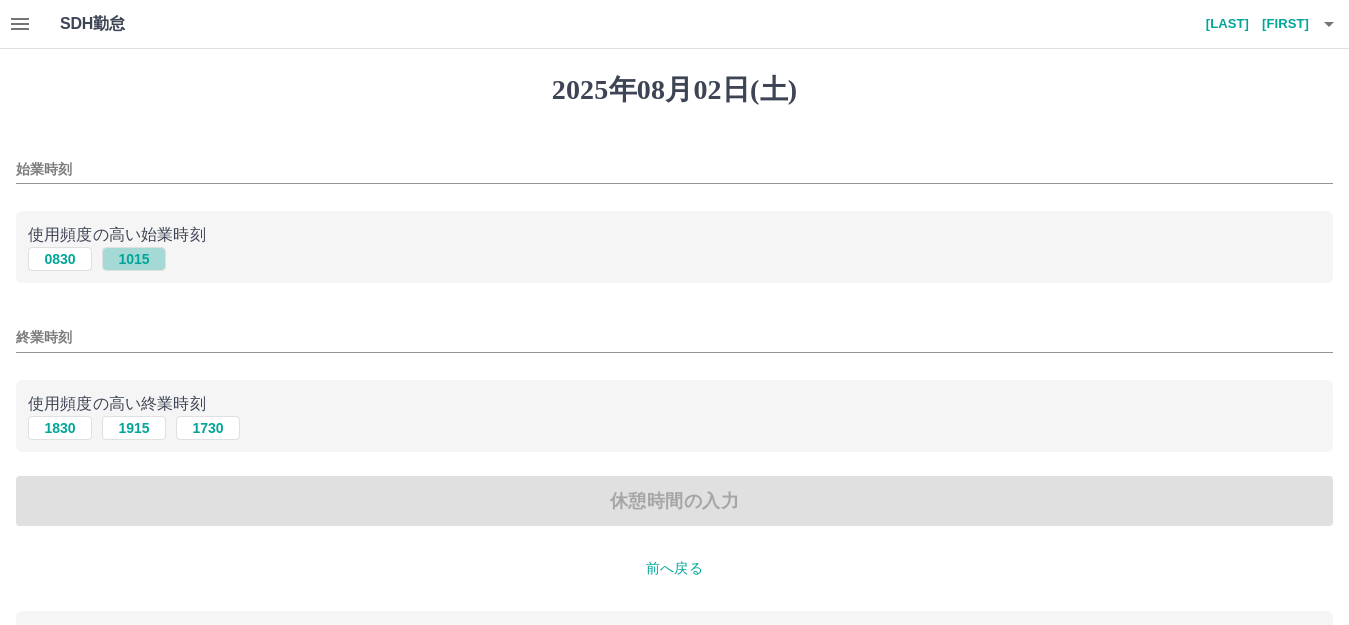 click on "1015" at bounding box center [134, 259] 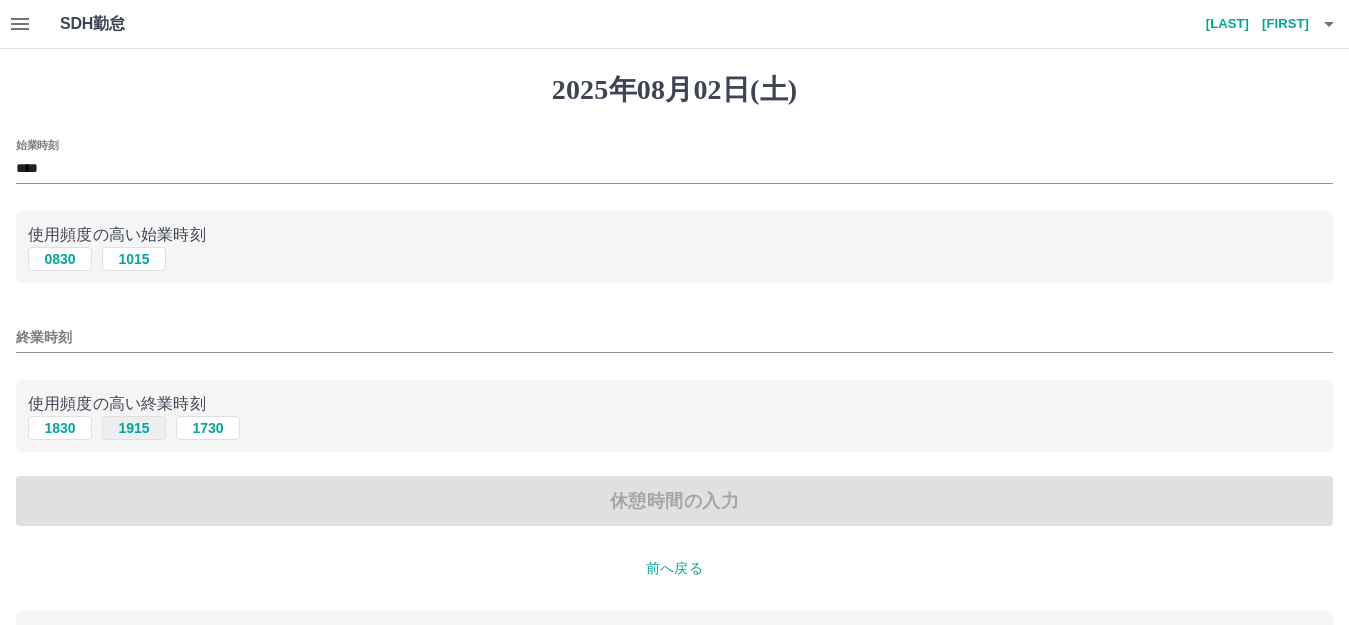click on "1915" at bounding box center (134, 428) 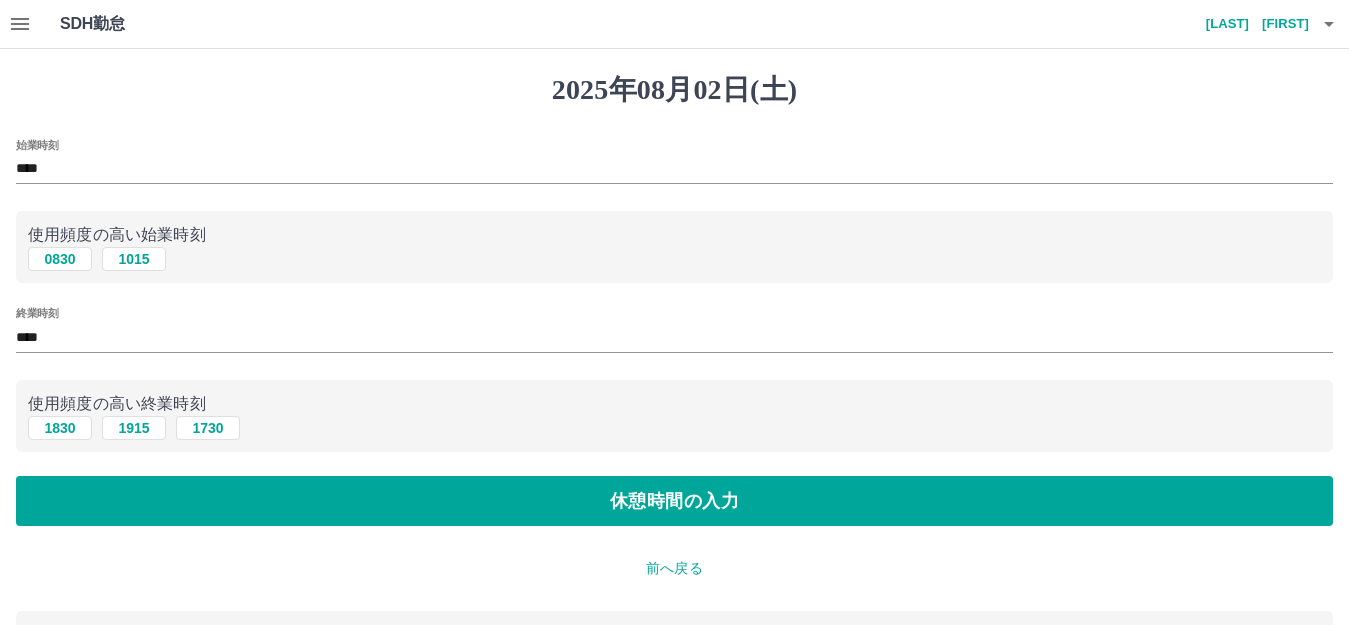 click on "[DATE] 始業時刻 **** 使用頻度の高い始業時刻 0830 1015 終業時刻 **** 使用頻度の高い終業時刻 1830 1915 1730 休憩時間の入力 前へ戻る 入力済の内容 契約コード : 42089001 法人名 : [CITY] 現場名 : [CITY]立図書館 出勤日 : [DATE] 出勤区分 : 出勤" at bounding box center (674, 434) 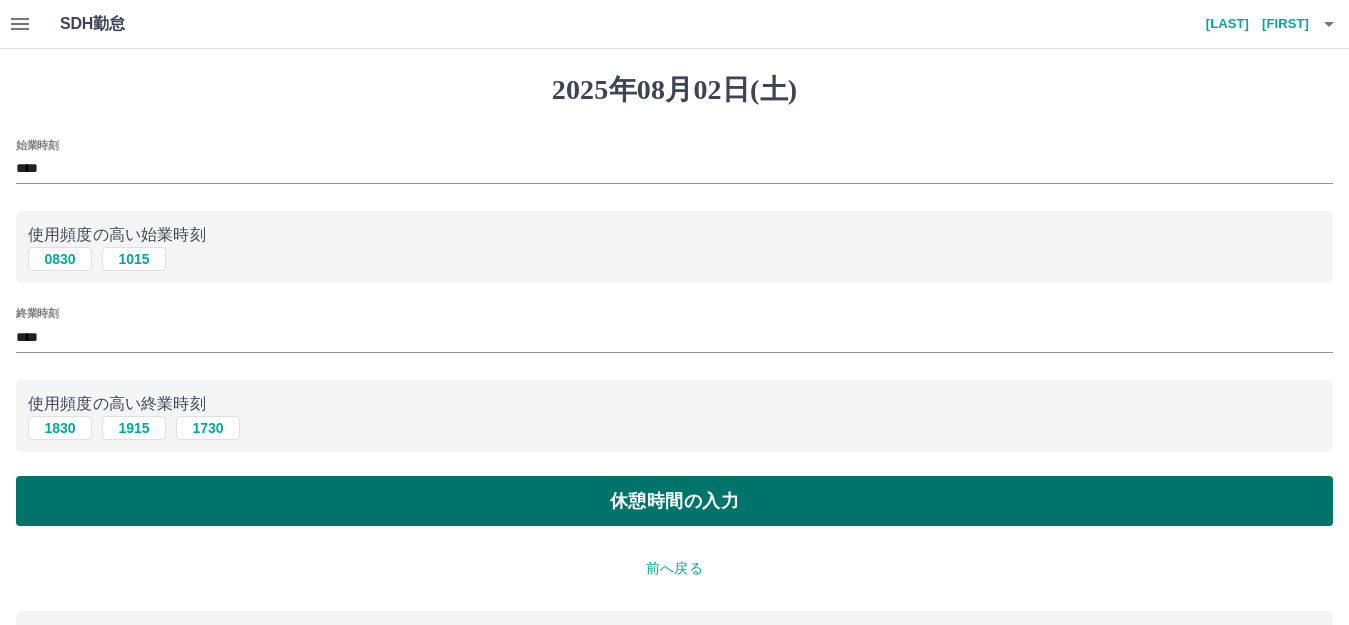 click on "休憩時間の入力" at bounding box center (674, 501) 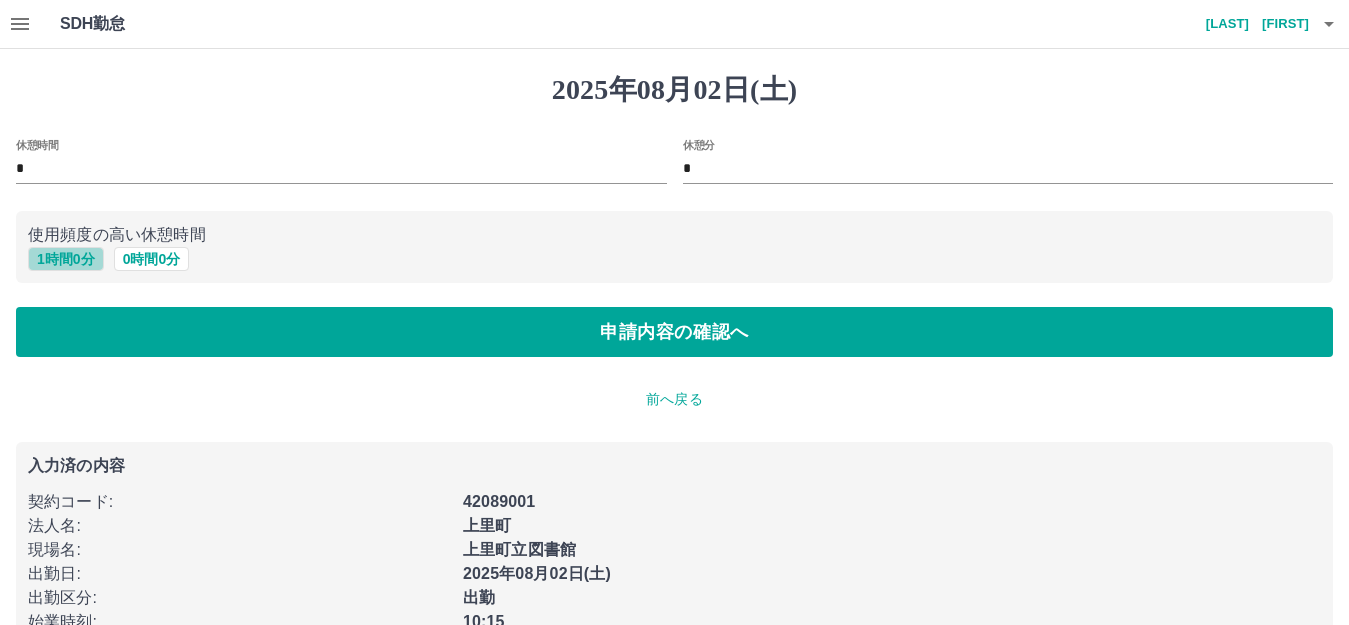 click on "1 時間 0 分" at bounding box center [66, 259] 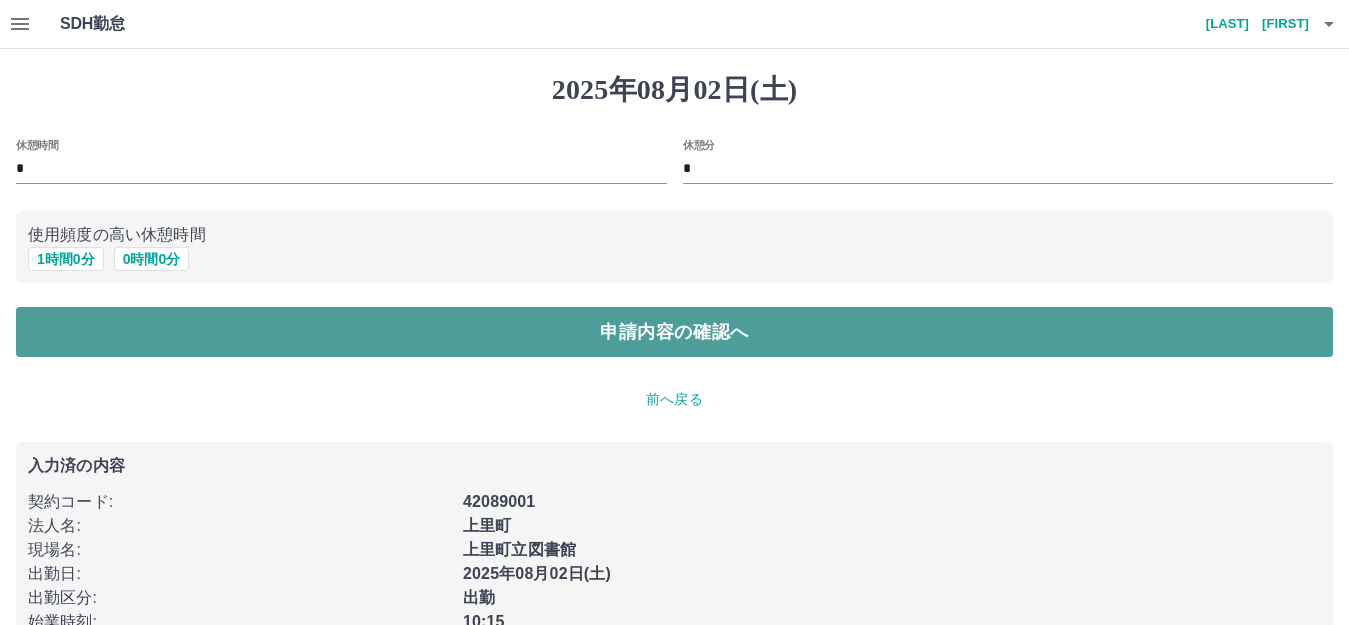 click on "申請内容の確認へ" at bounding box center (674, 332) 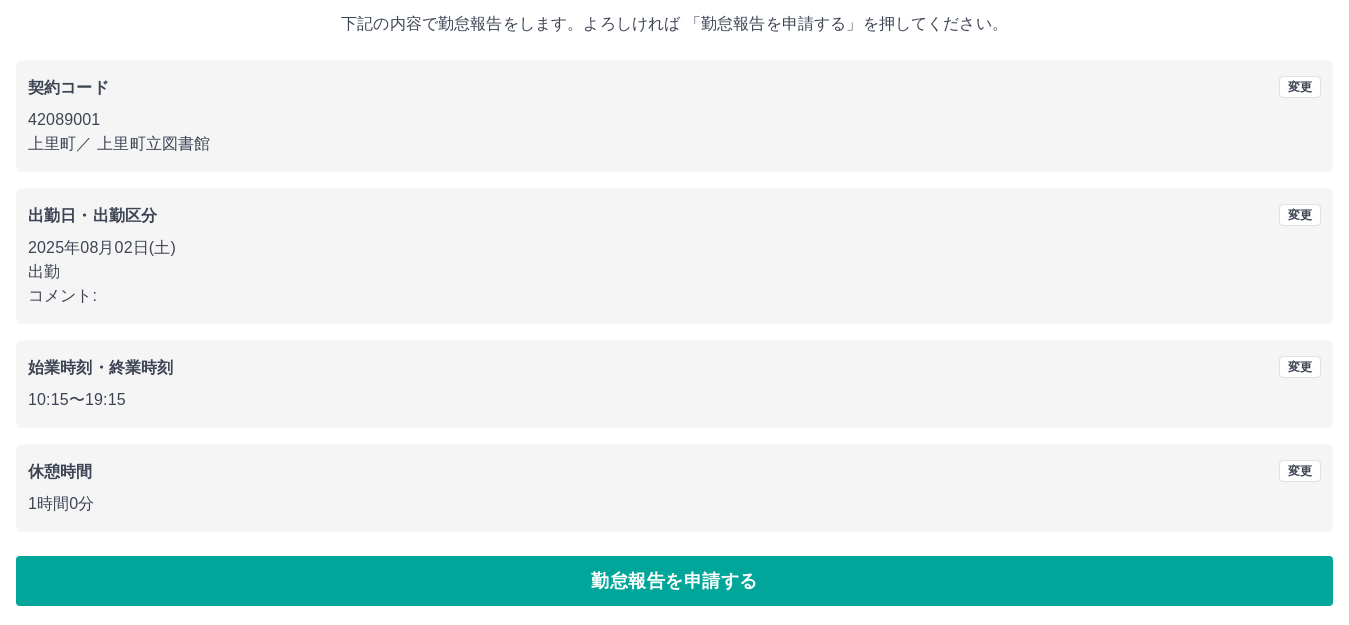 scroll, scrollTop: 124, scrollLeft: 0, axis: vertical 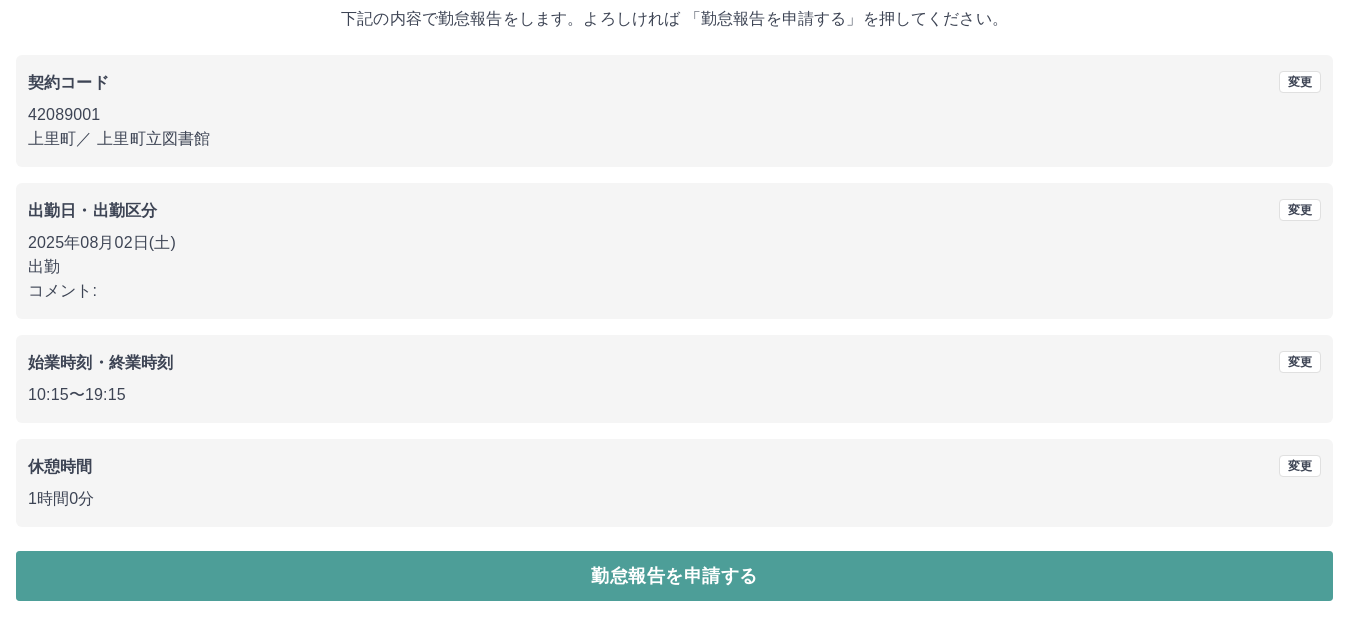 click on "勤怠報告を申請する" at bounding box center (674, 576) 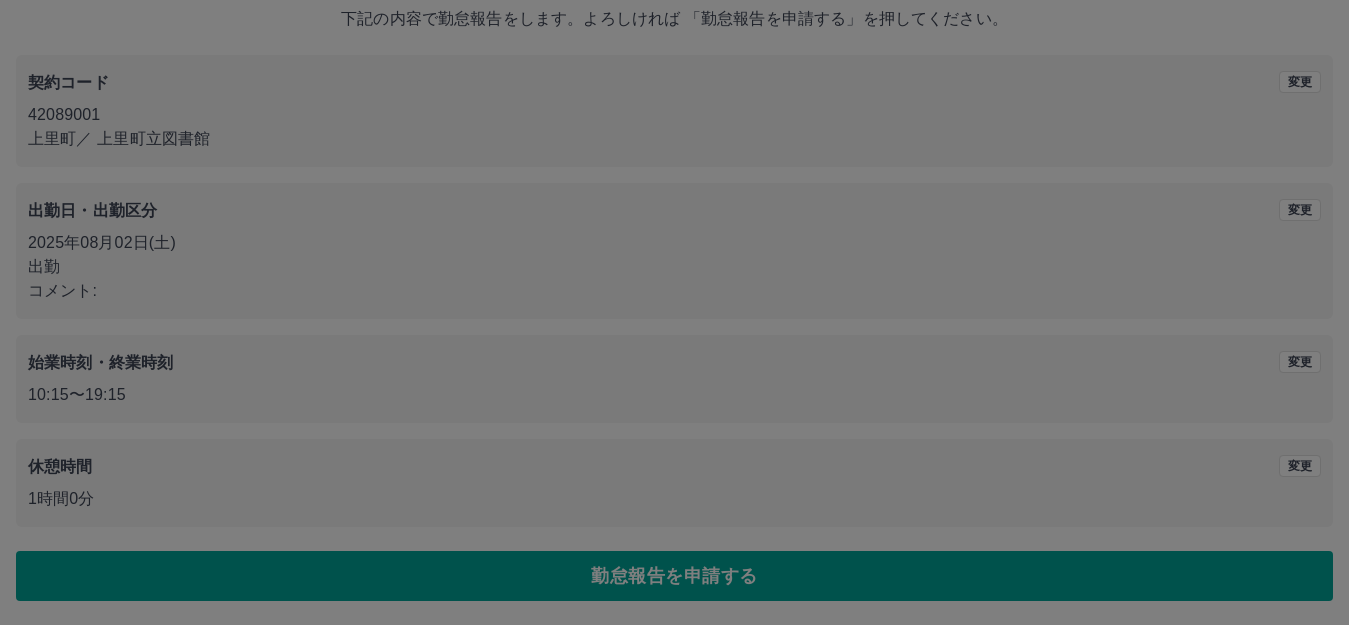 scroll, scrollTop: 0, scrollLeft: 0, axis: both 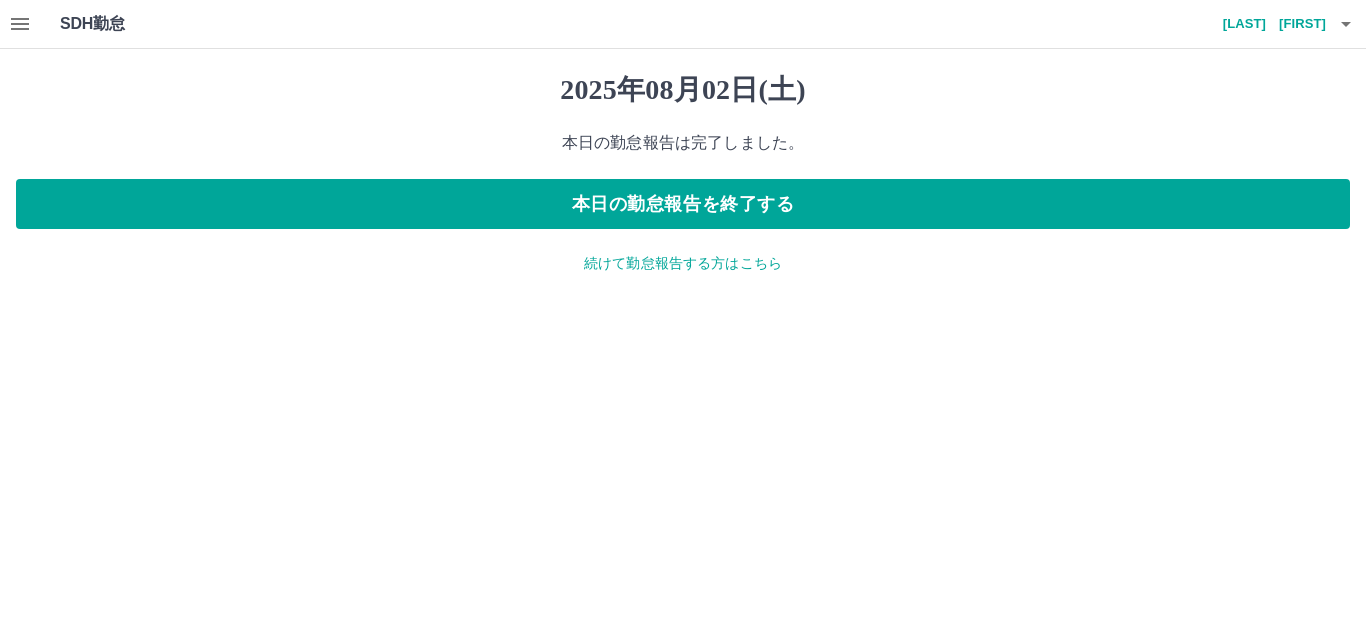 click on "続けて勤怠報告する方はこちら" at bounding box center [683, 263] 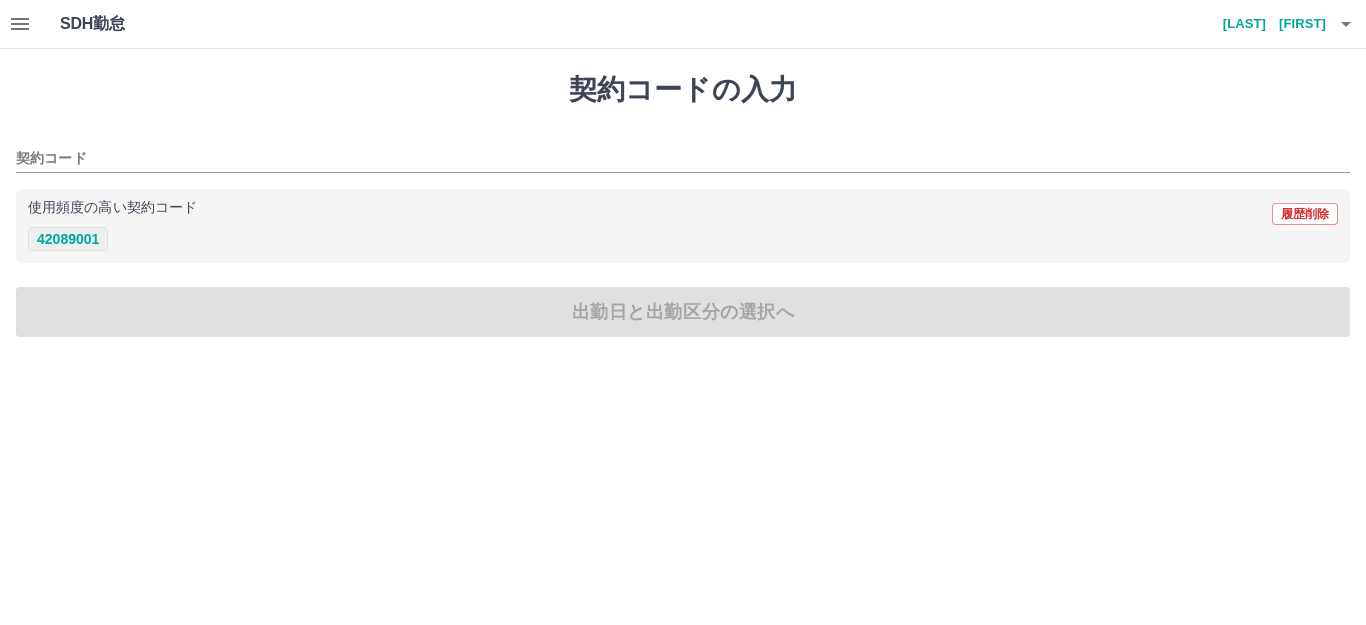 click on "42089001" at bounding box center [68, 239] 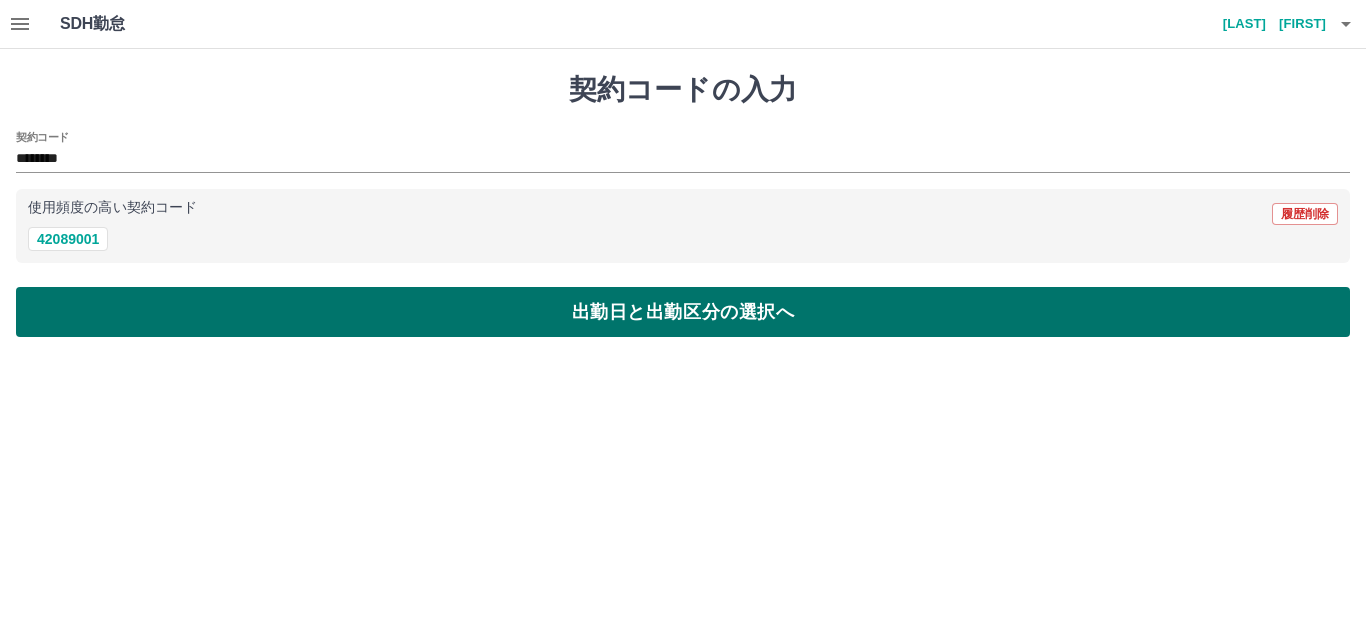 click on "出勤日と出勤区分の選択へ" at bounding box center [683, 312] 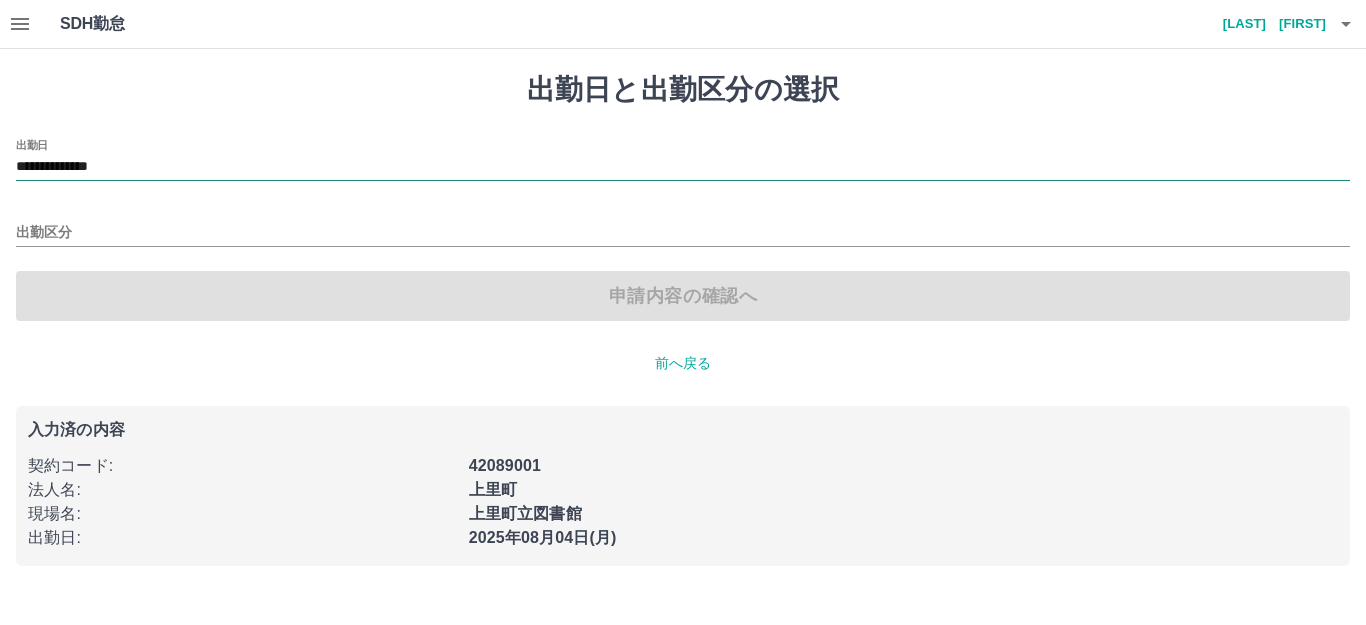 click on "**********" at bounding box center (683, 168) 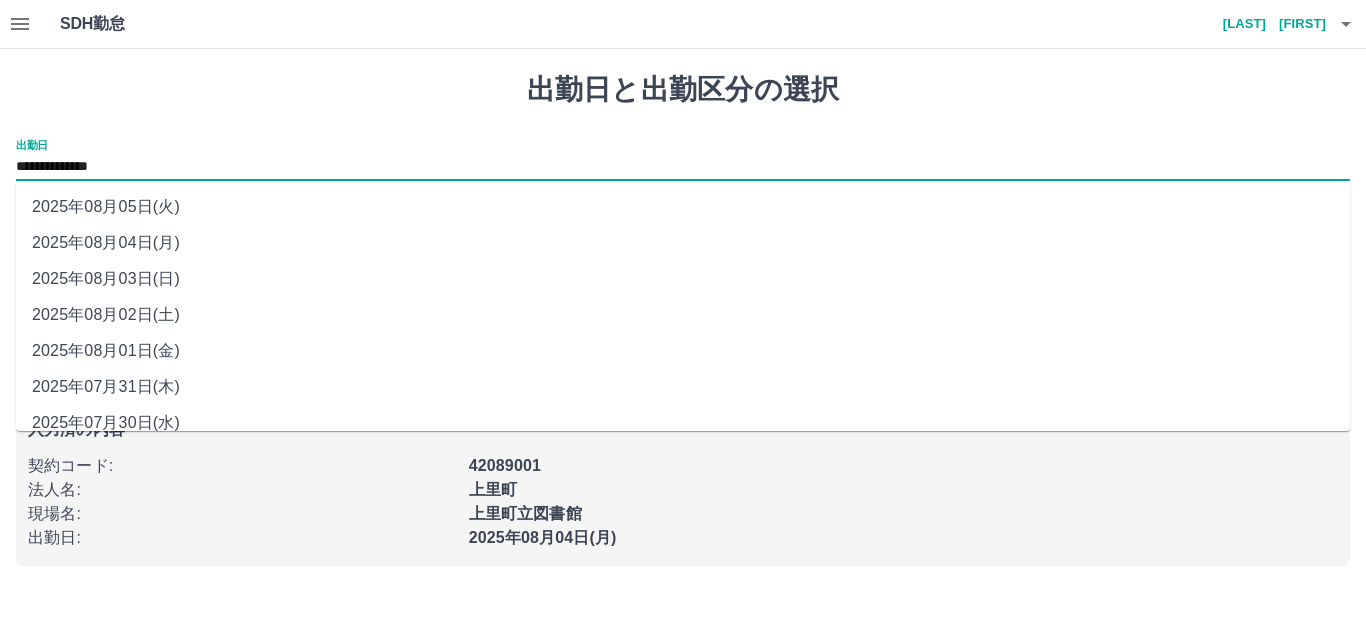 click on "2025年08月03日(日)" at bounding box center (683, 279) 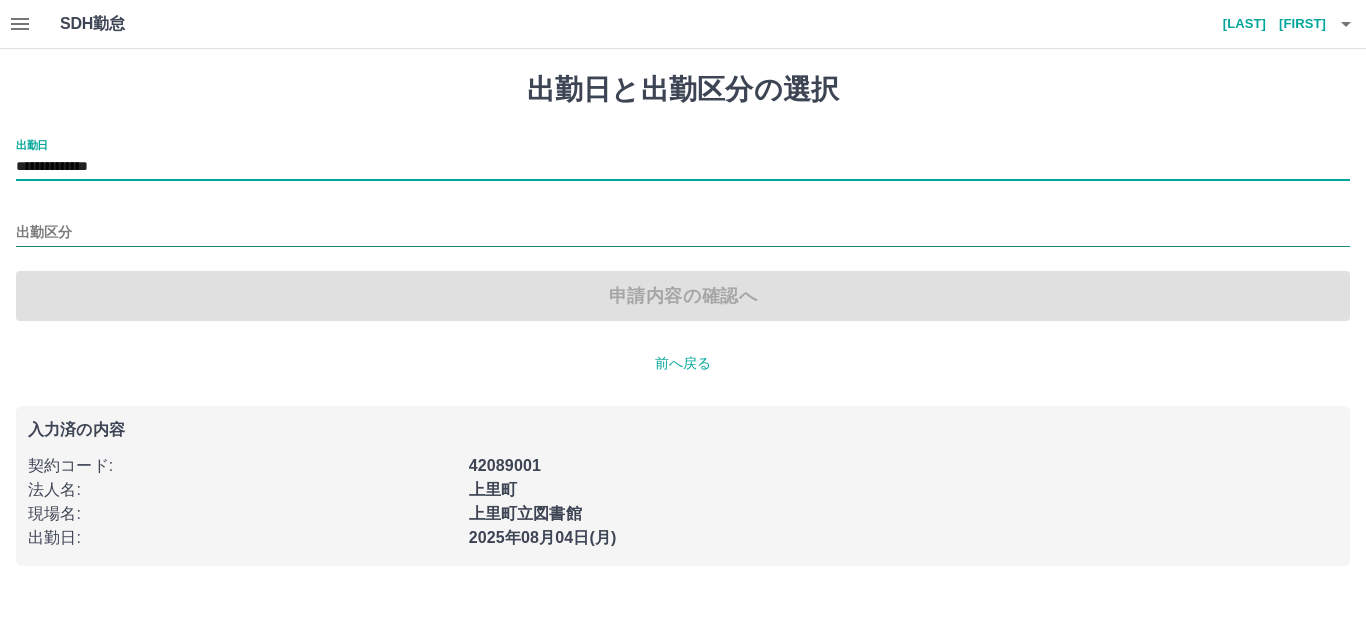 click on "出勤区分" at bounding box center (683, 233) 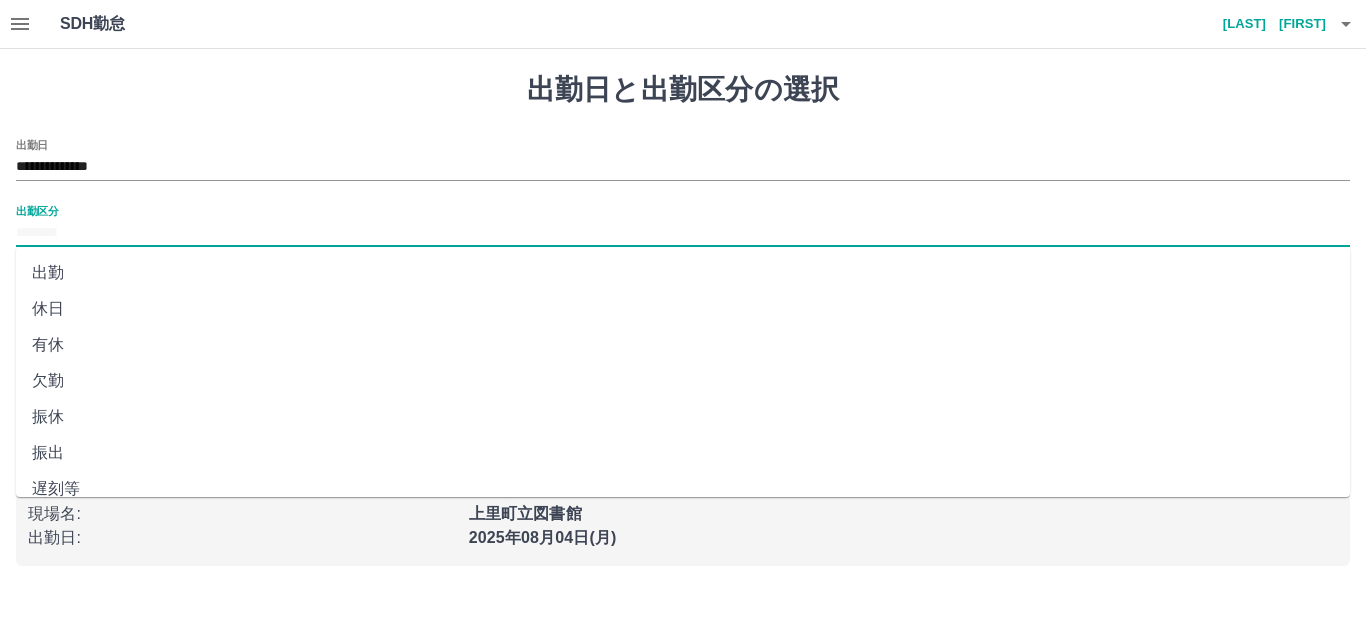 click on "出勤" at bounding box center [683, 273] 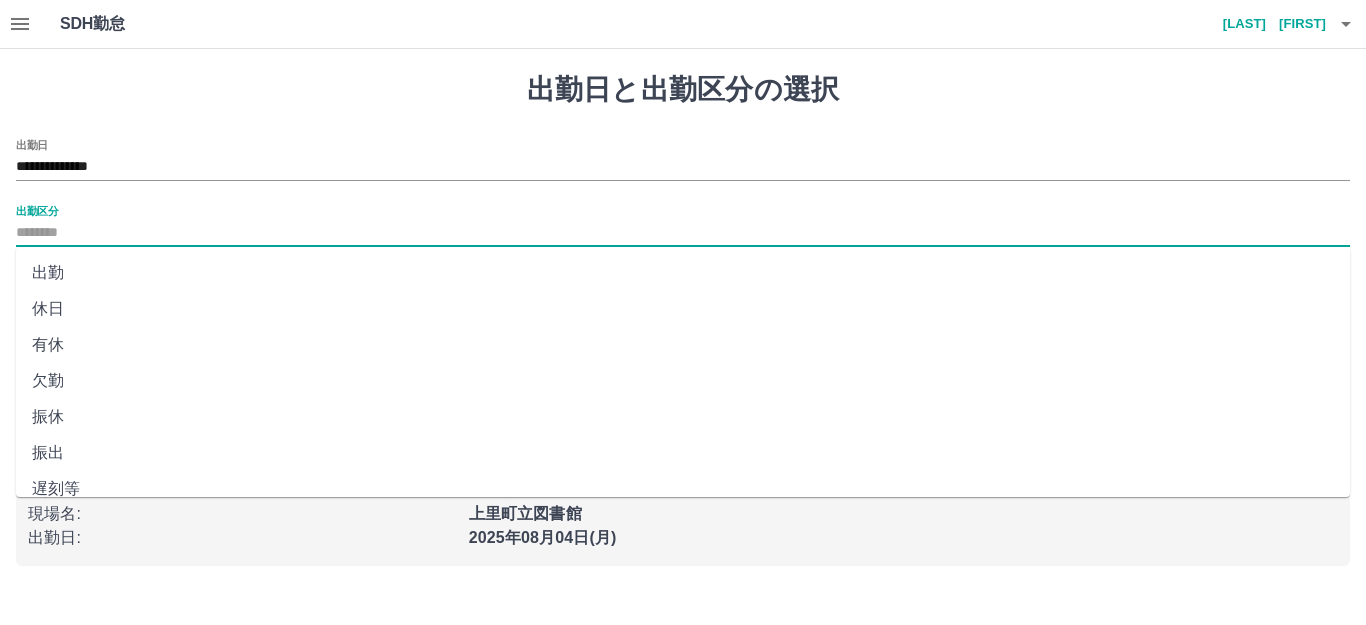 type on "**" 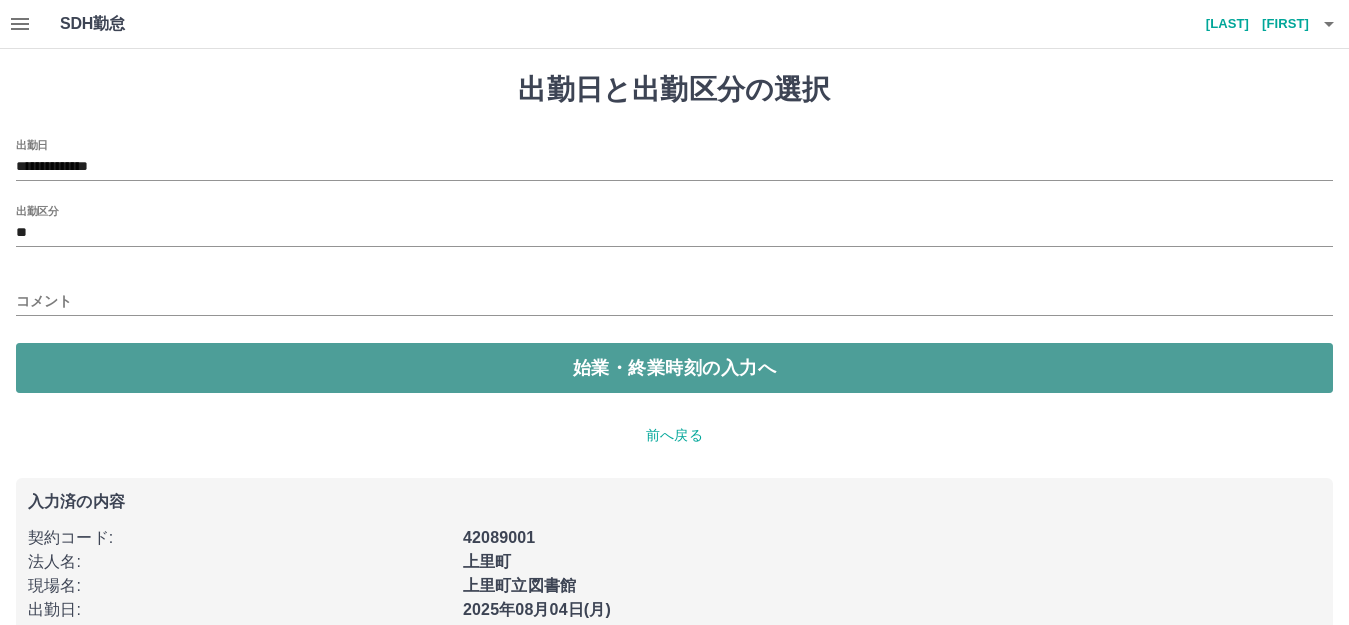 click on "始業・終業時刻の入力へ" at bounding box center (674, 368) 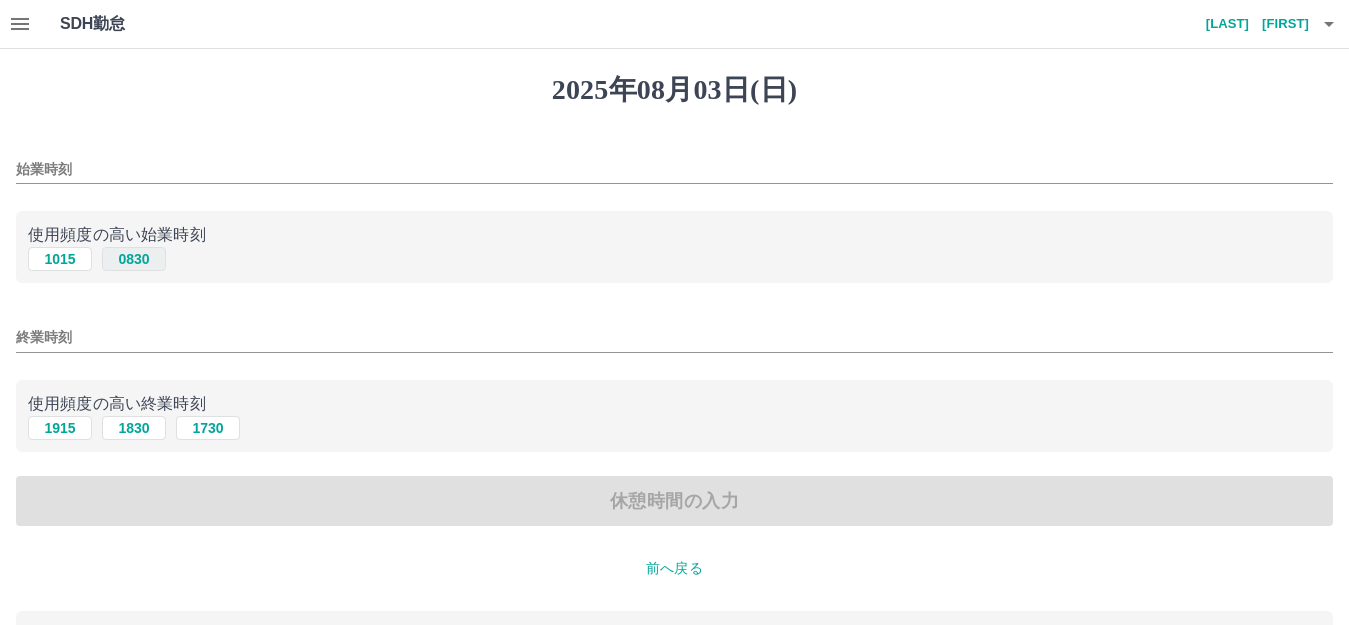 click on "0830" at bounding box center [134, 259] 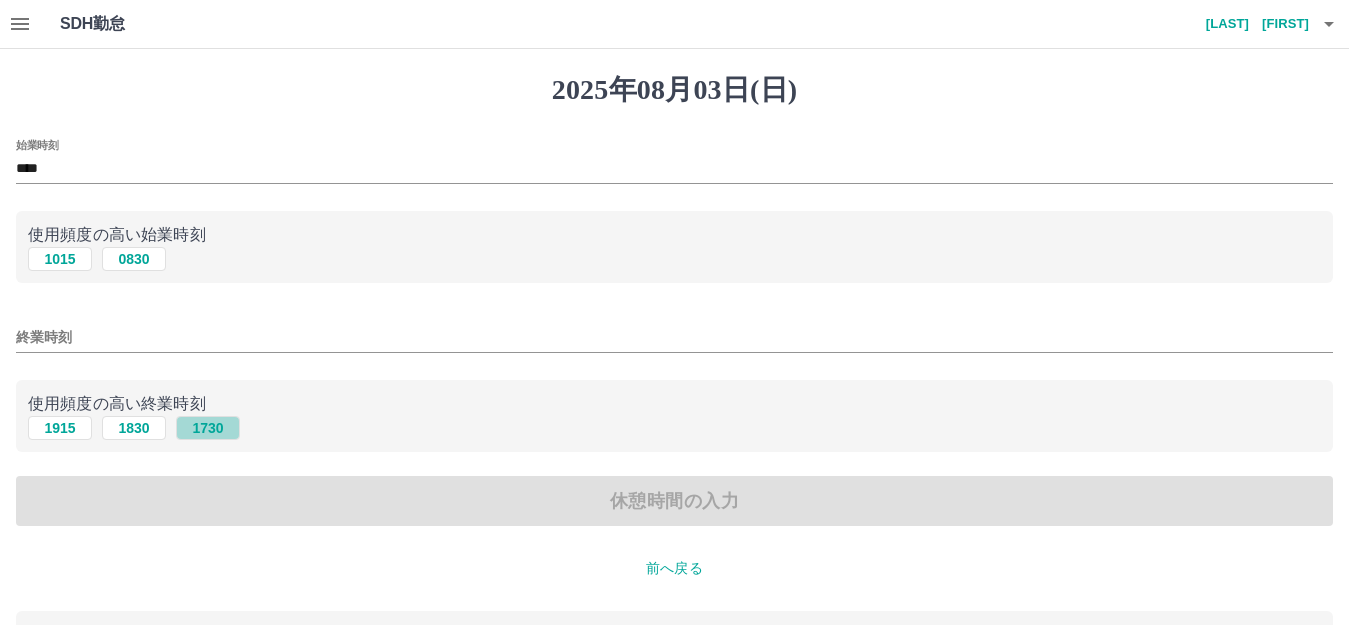 click on "1730" at bounding box center (208, 428) 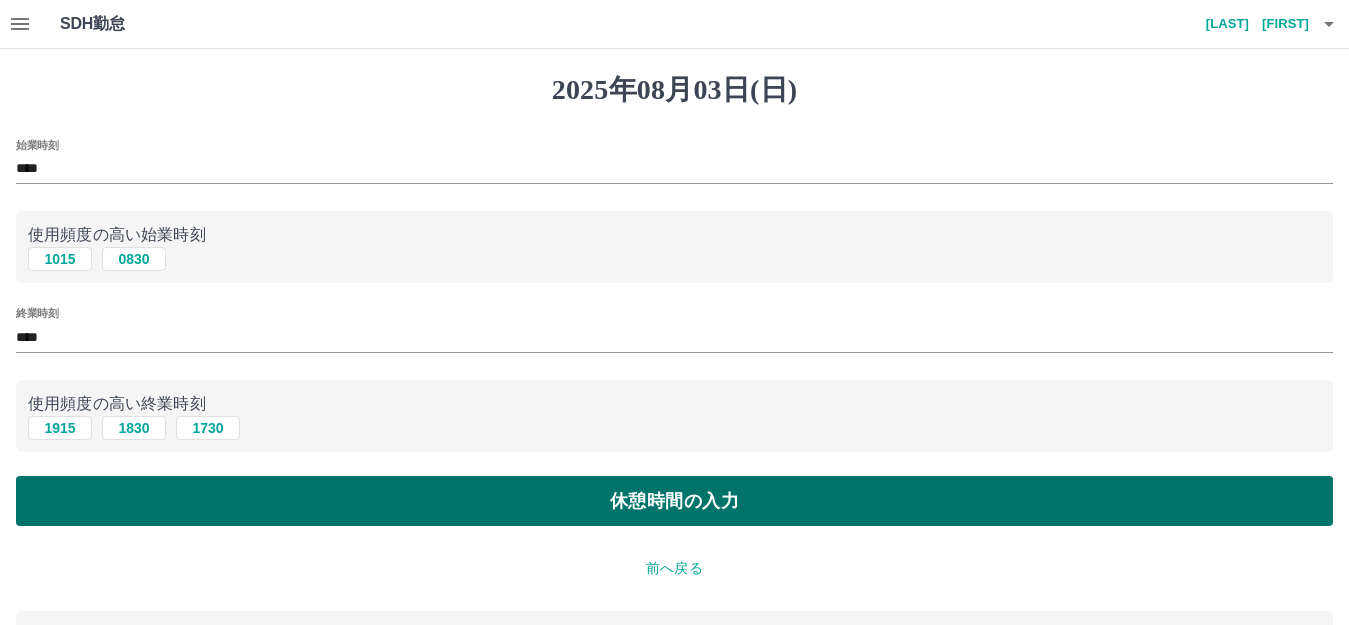 click on "休憩時間の入力" at bounding box center (674, 501) 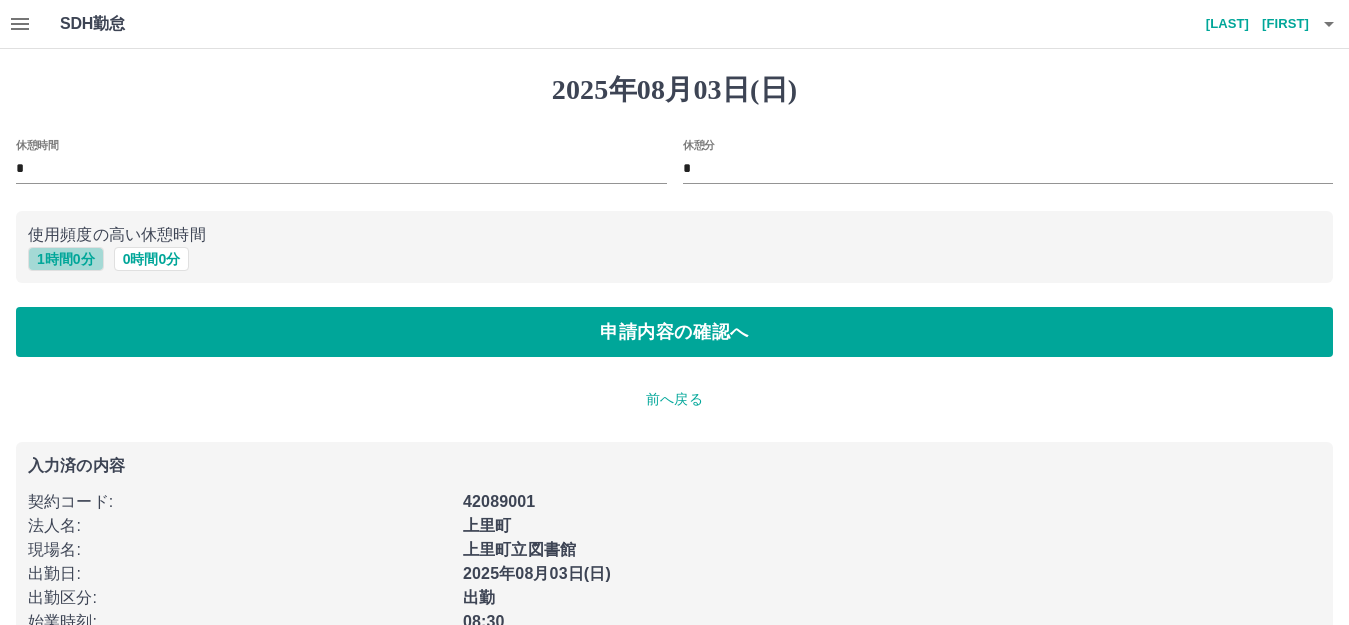 click on "1 時間 0 分" at bounding box center (66, 259) 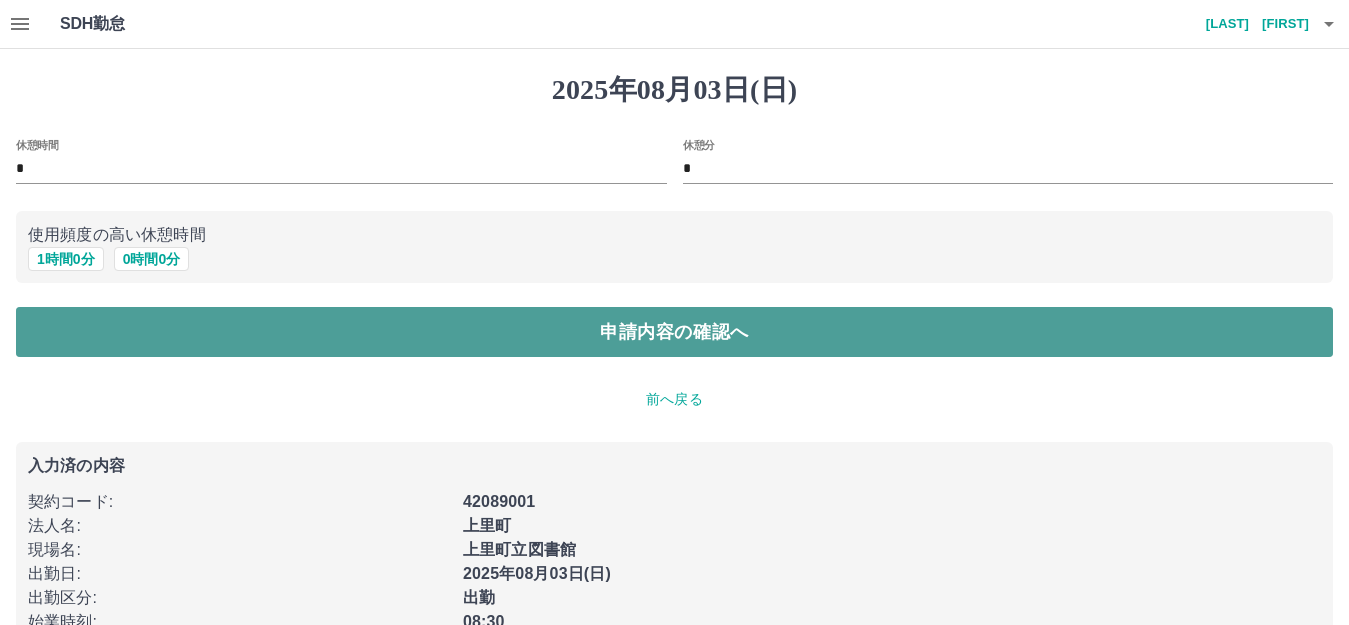 click on "申請内容の確認へ" at bounding box center (674, 332) 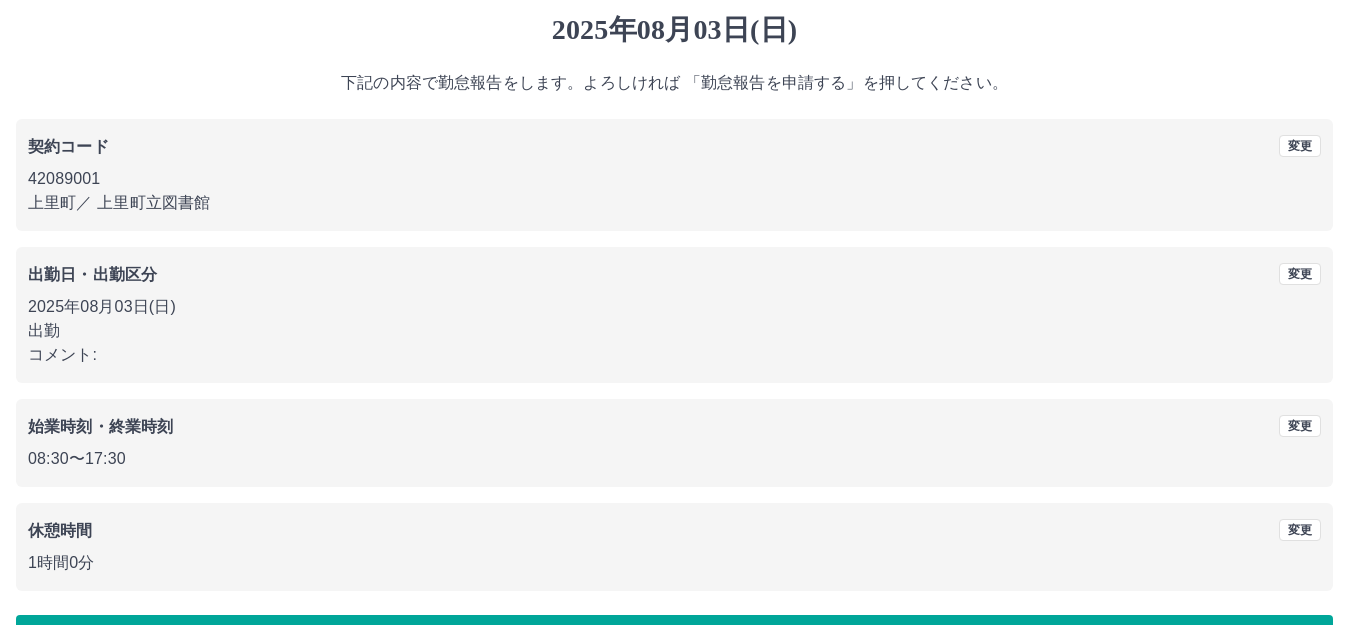 scroll, scrollTop: 124, scrollLeft: 0, axis: vertical 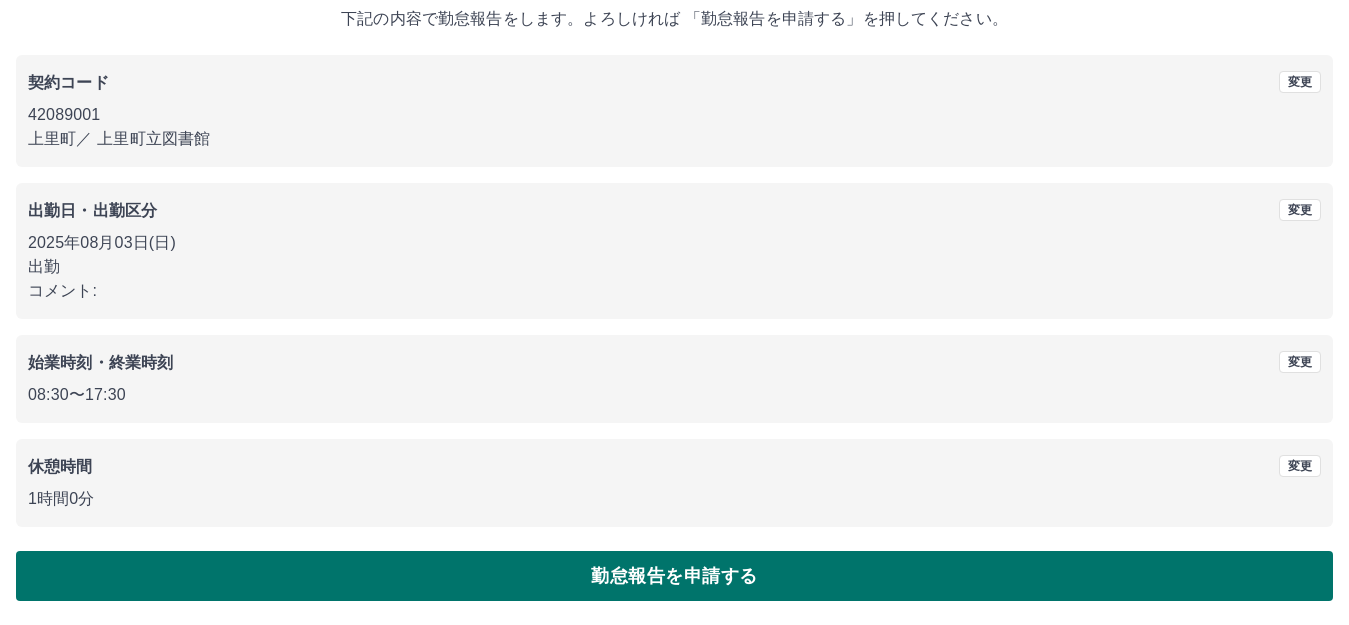 click on "勤怠報告を申請する" at bounding box center [674, 576] 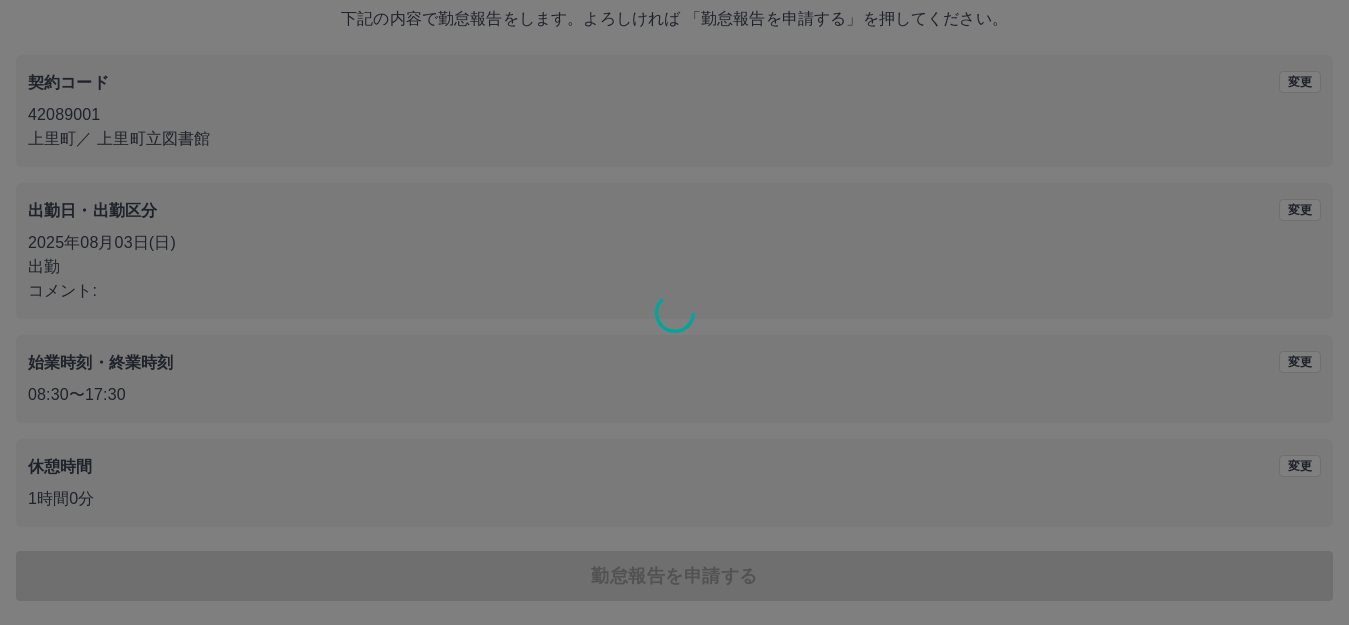 scroll, scrollTop: 0, scrollLeft: 0, axis: both 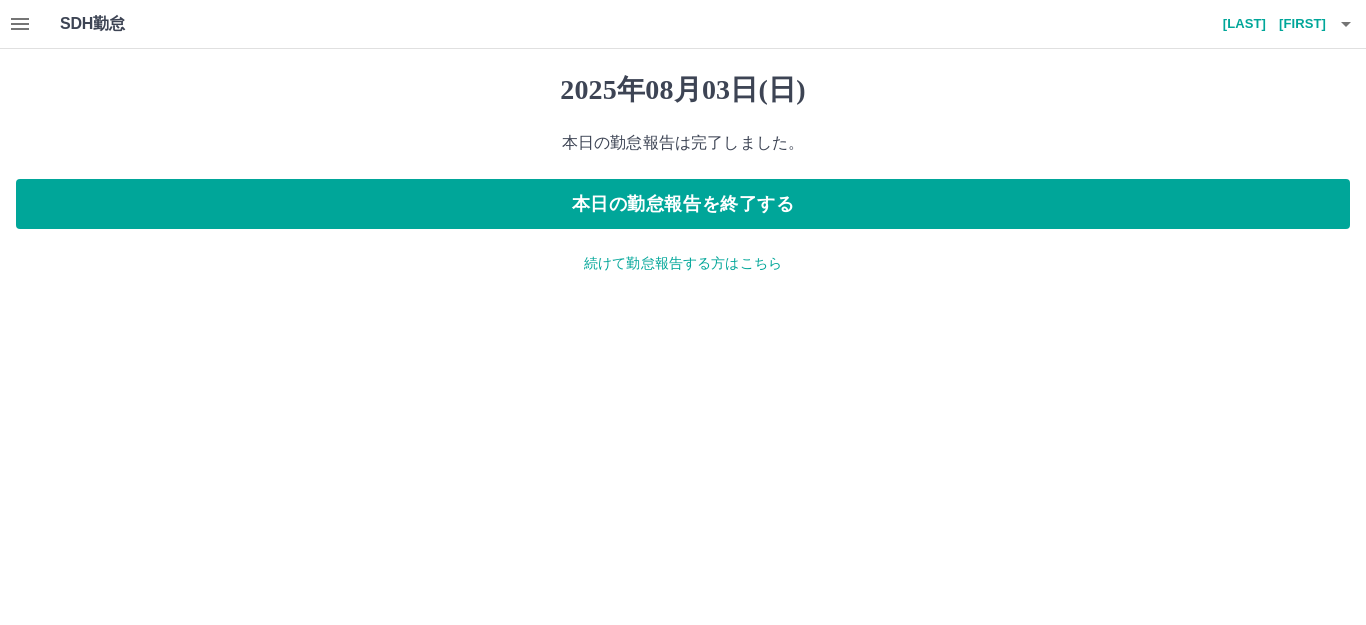 click on "続けて勤怠報告する方はこちら" at bounding box center [683, 263] 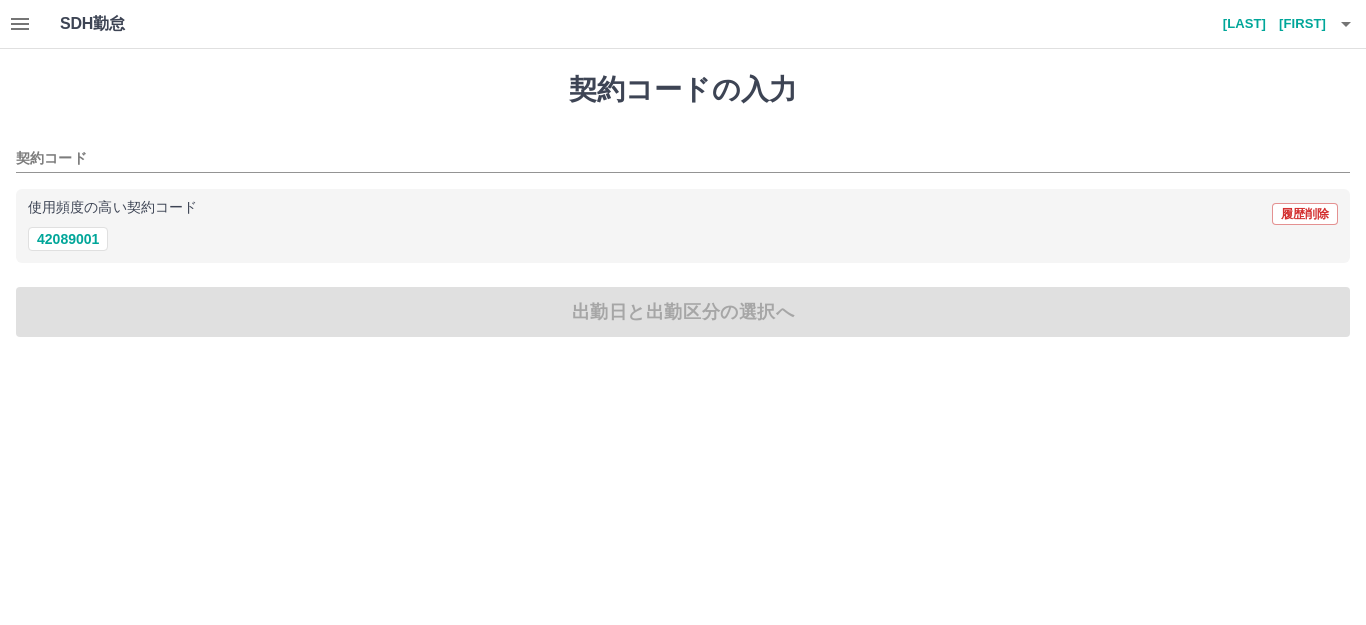 click on "使用頻度の高い契約コード 履歴削除 42089001" at bounding box center [683, 226] 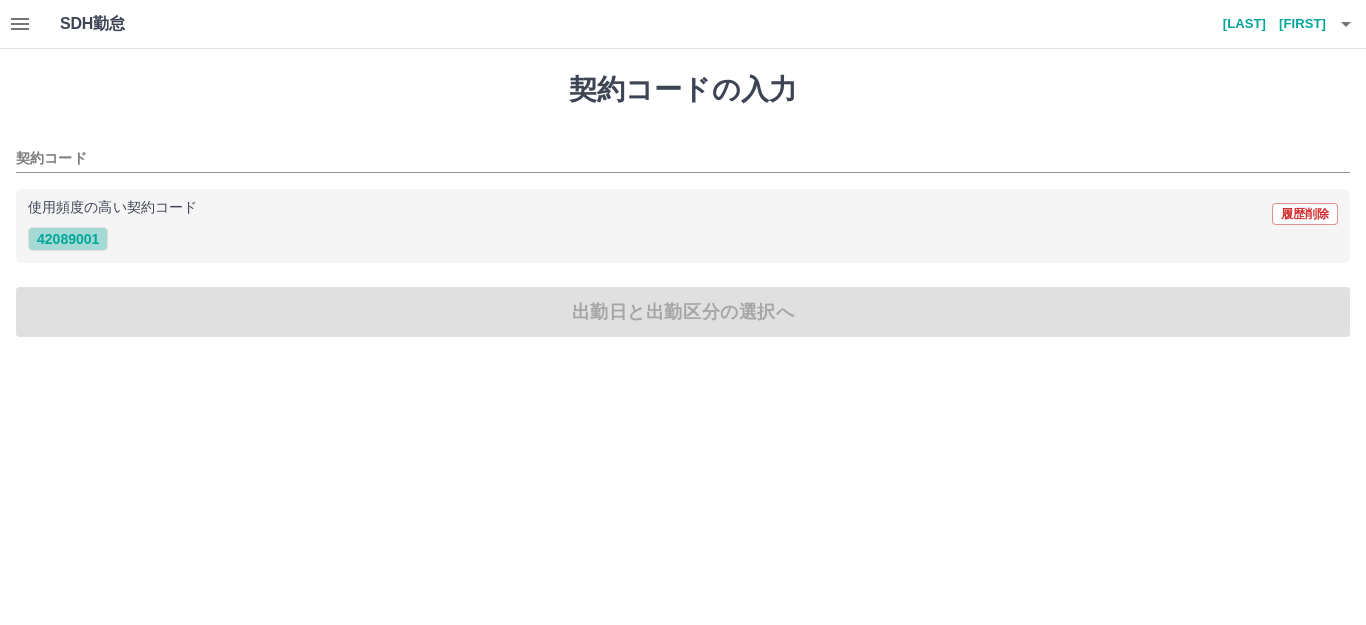click on "42089001" at bounding box center [68, 239] 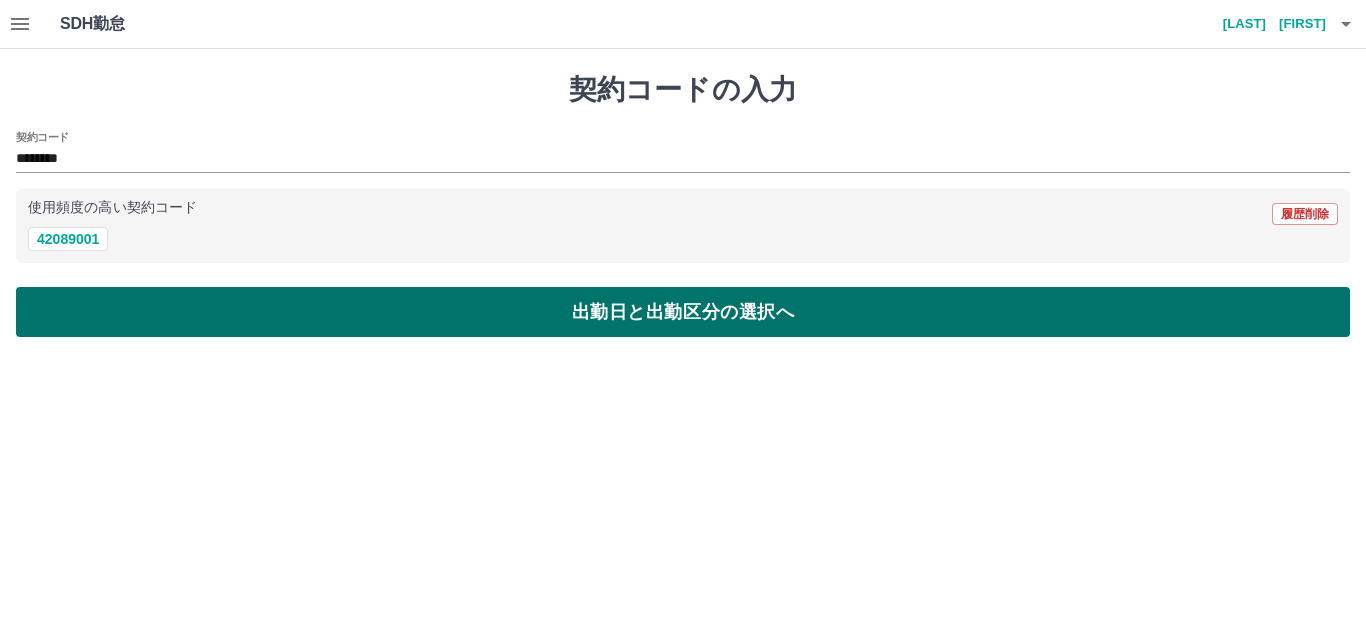 click on "出勤日と出勤区分の選択へ" at bounding box center (683, 312) 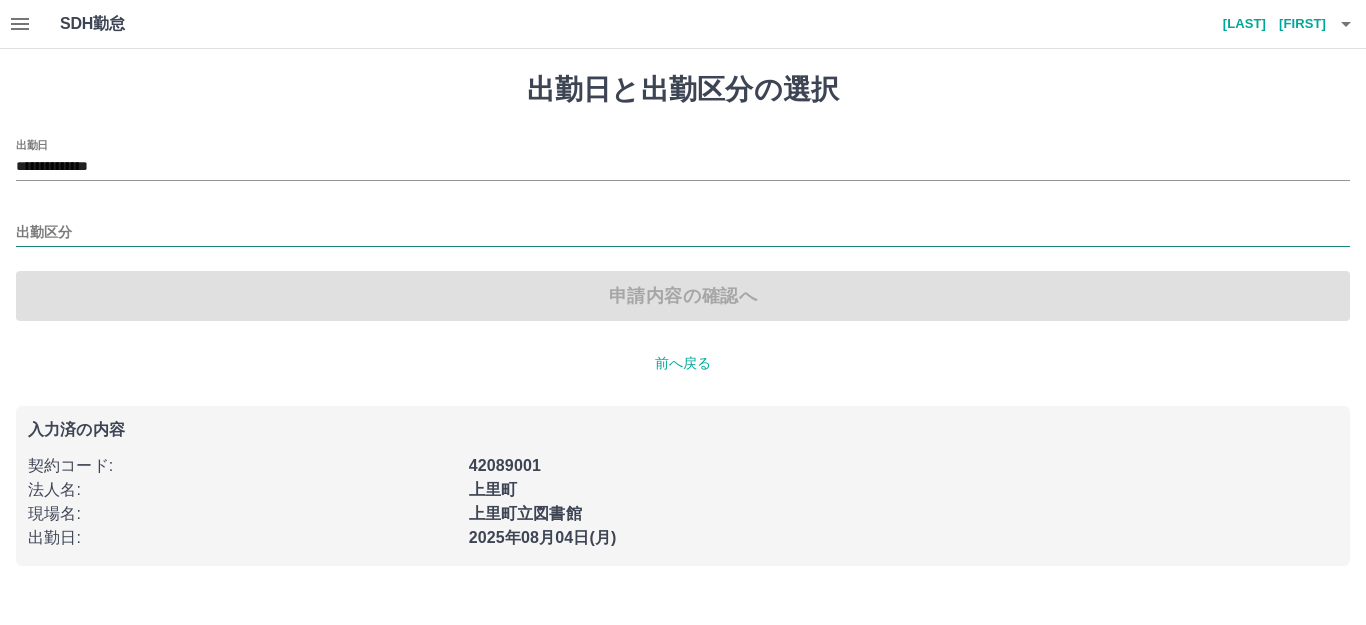 click on "出勤区分" at bounding box center (683, 233) 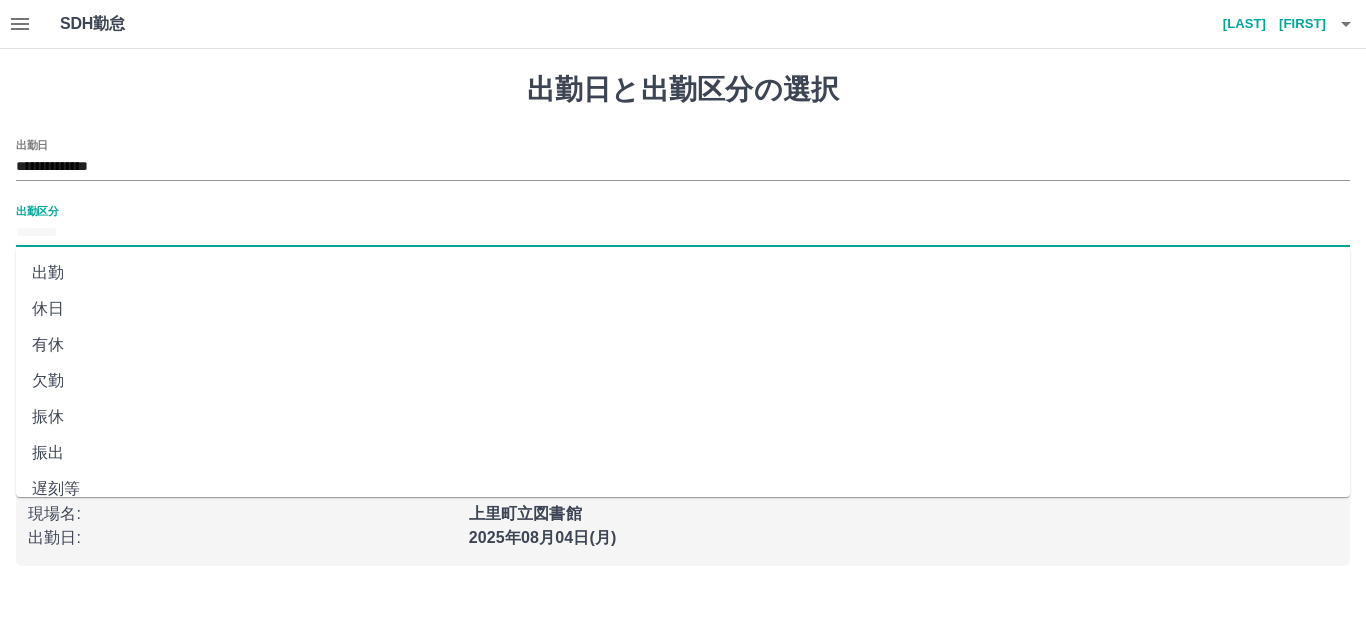 click on "出勤" at bounding box center [683, 273] 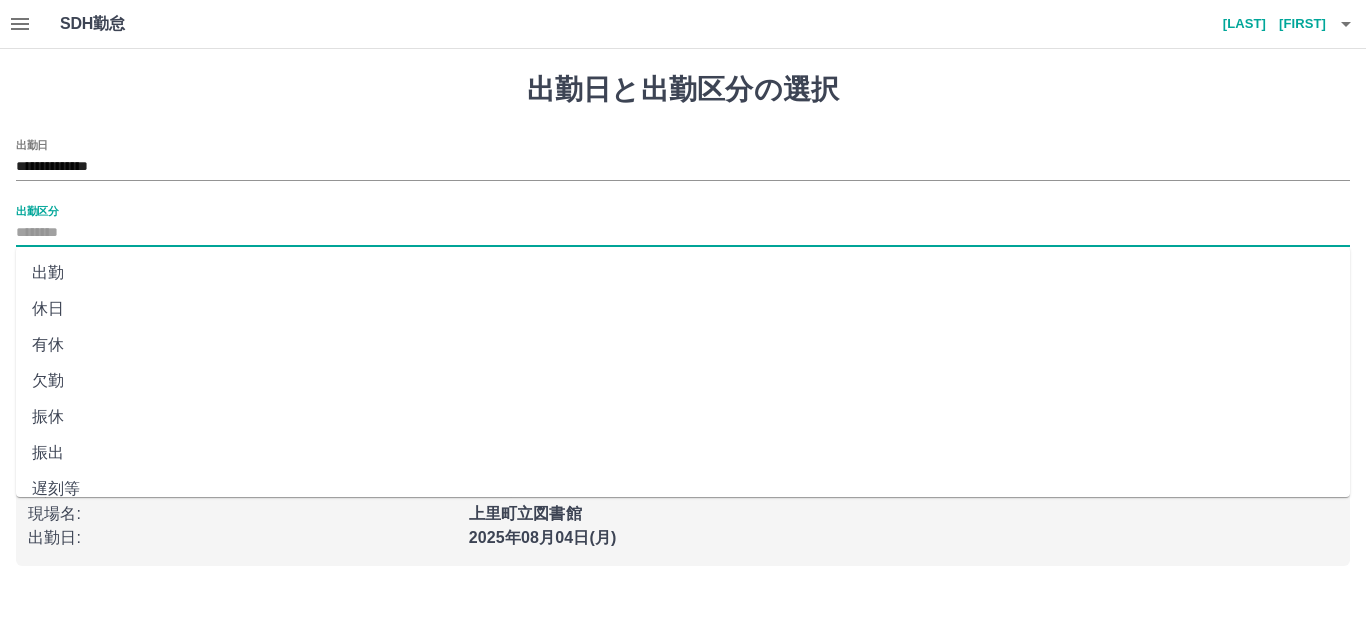 type on "**" 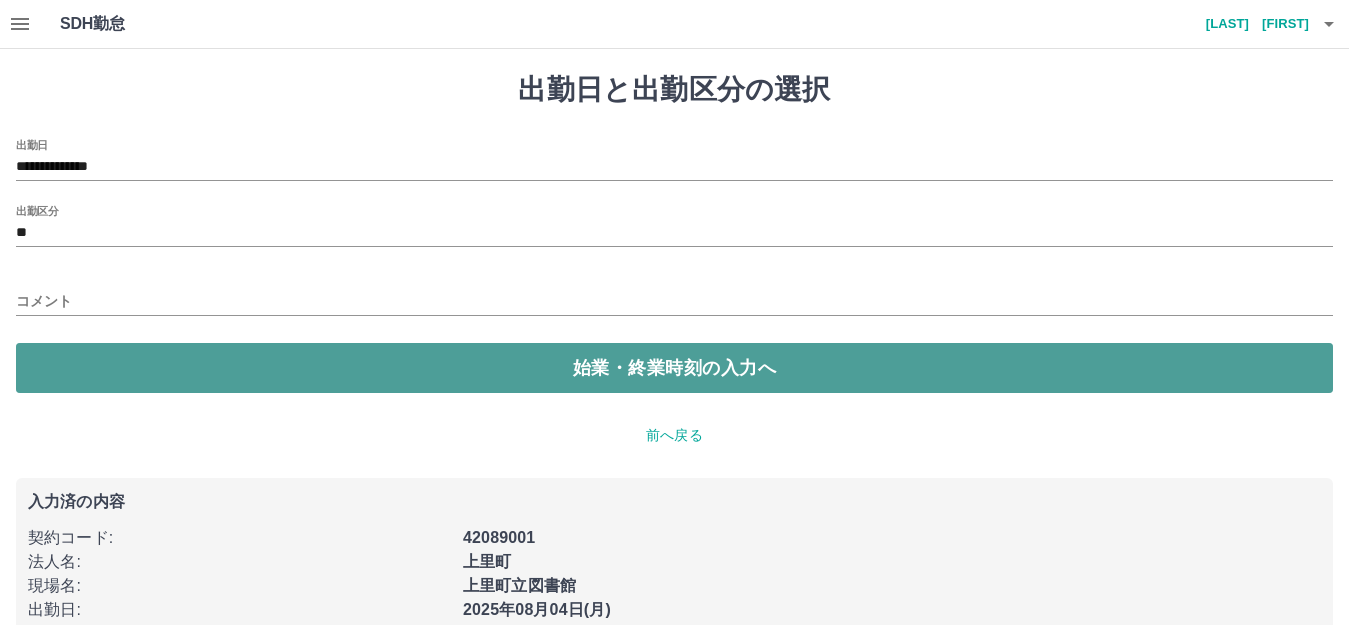 click on "始業・終業時刻の入力へ" at bounding box center [674, 368] 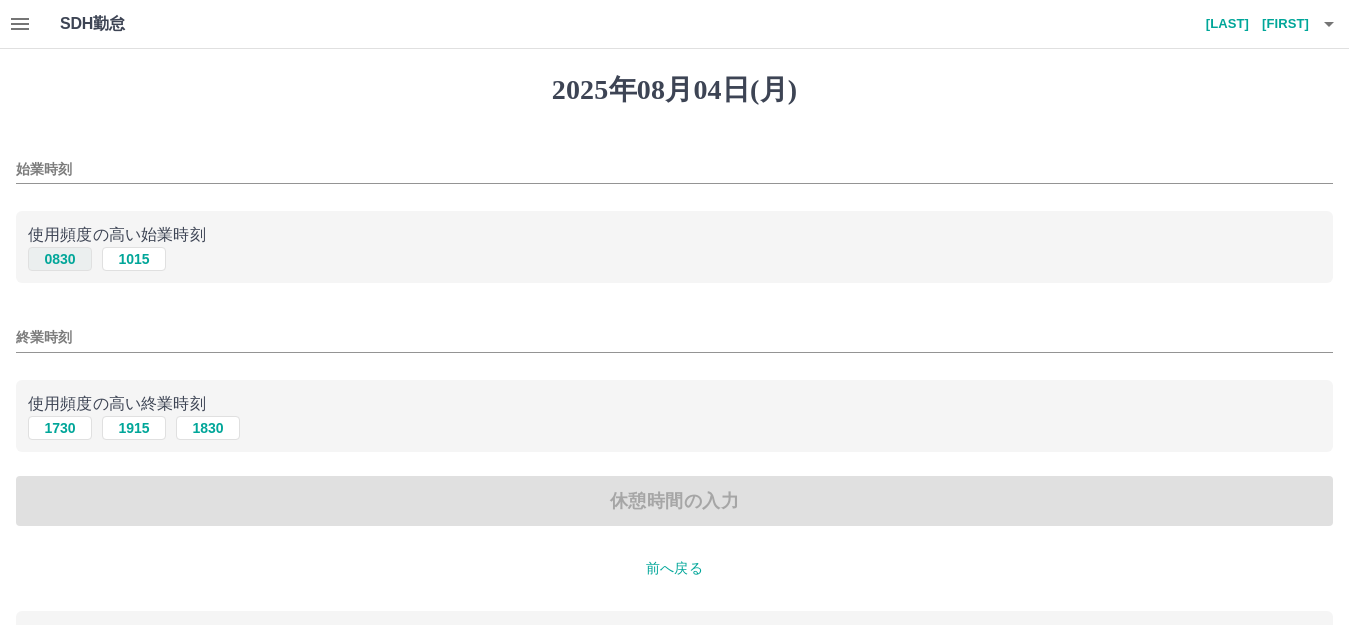 click on "0830" at bounding box center [60, 259] 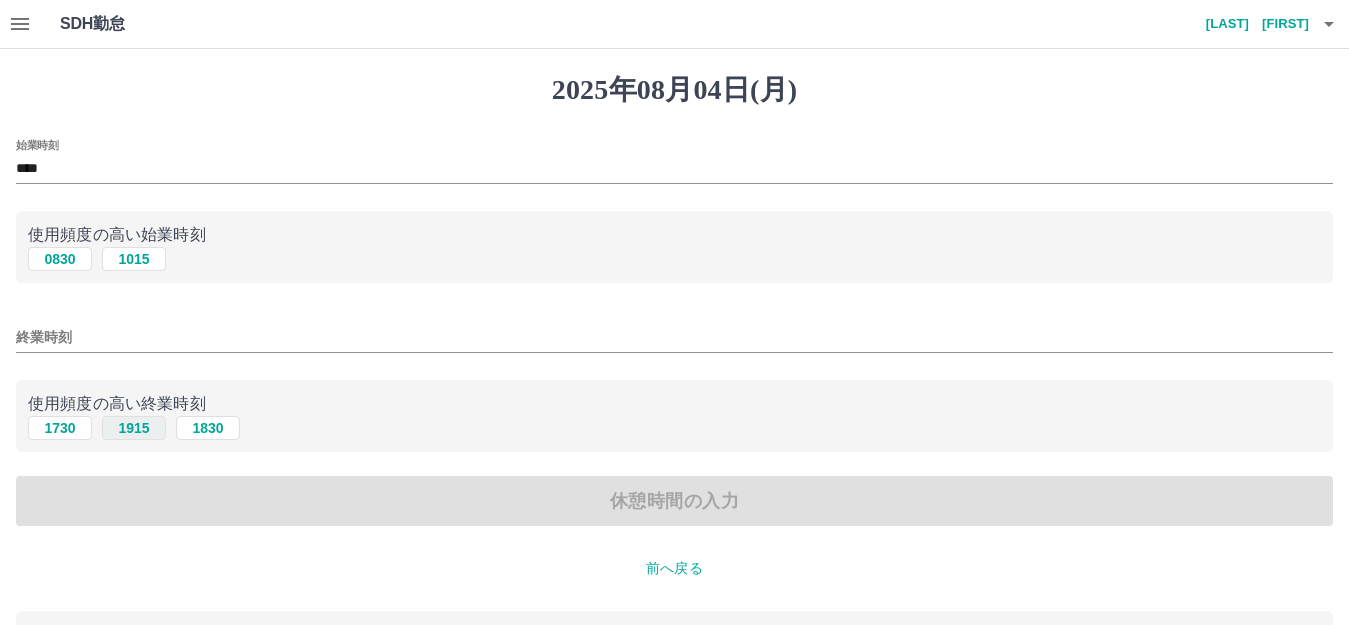 click on "1915" at bounding box center (134, 428) 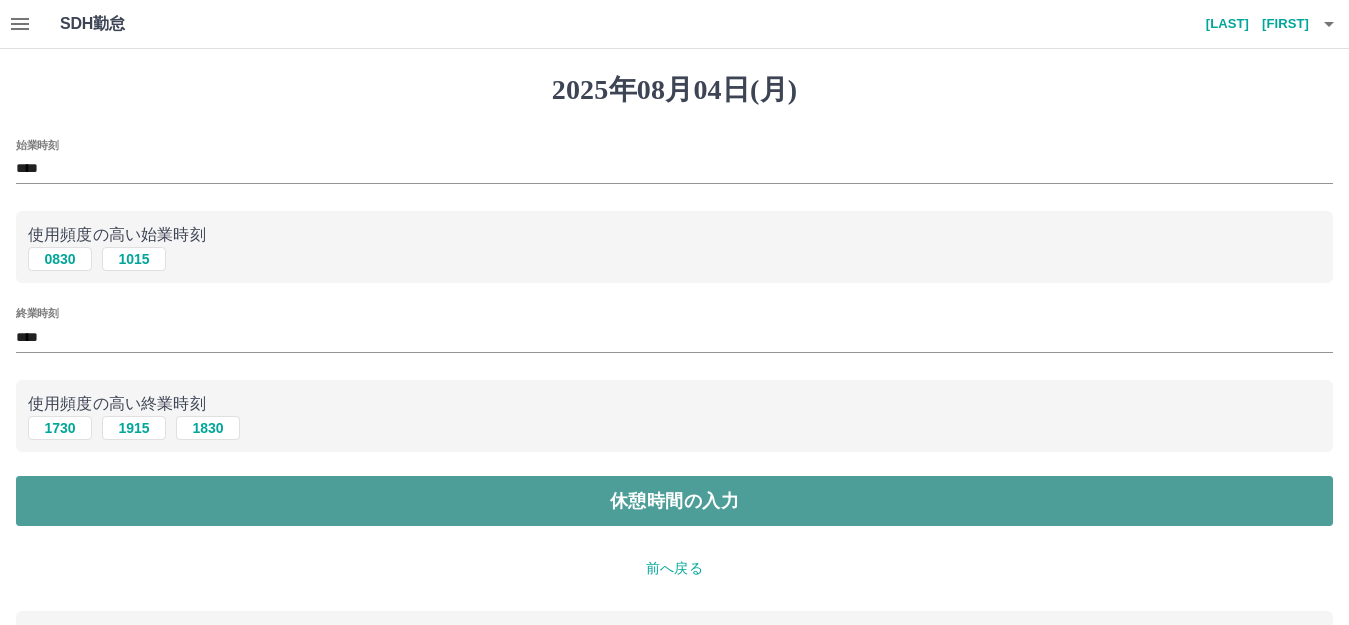 click on "休憩時間の入力" at bounding box center (674, 501) 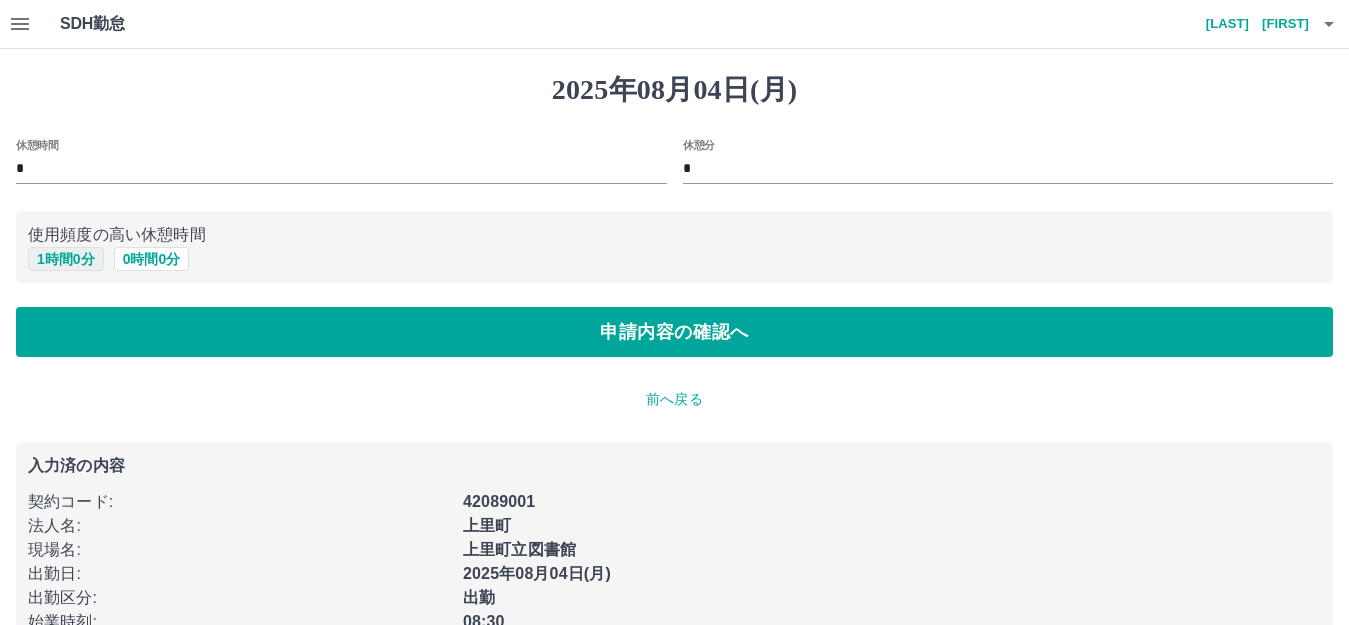 click on "1 時間 0 分" at bounding box center (66, 259) 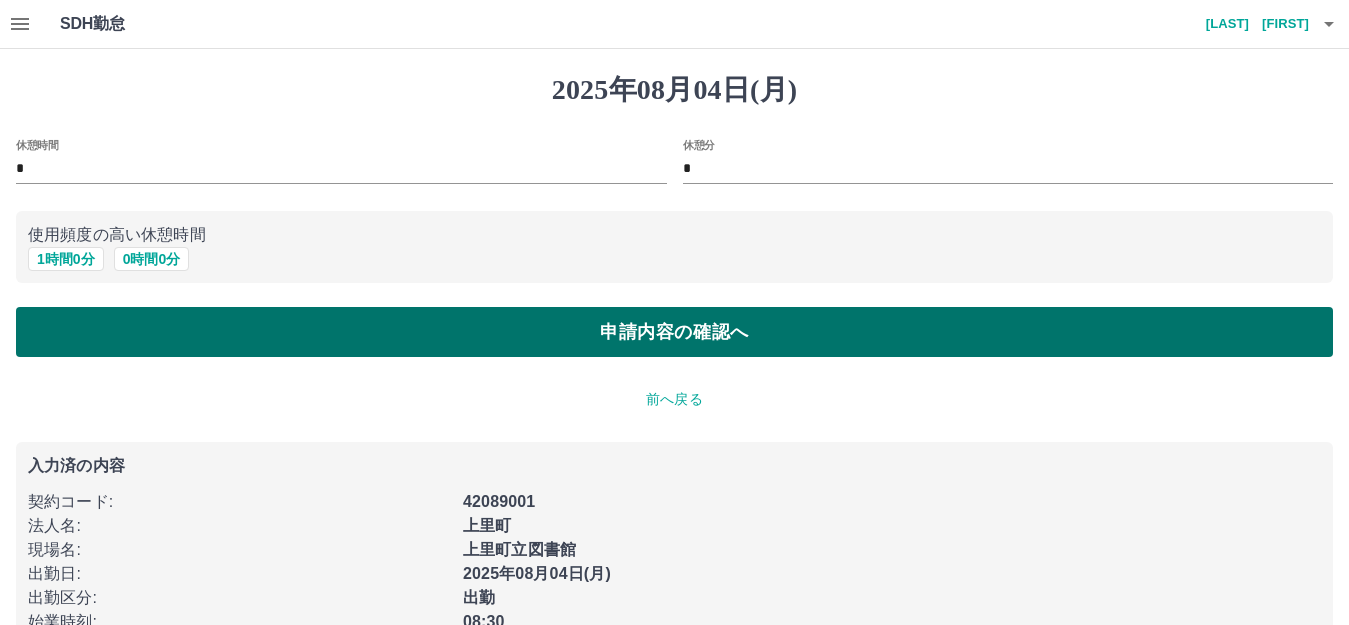 click on "申請内容の確認へ" at bounding box center [674, 332] 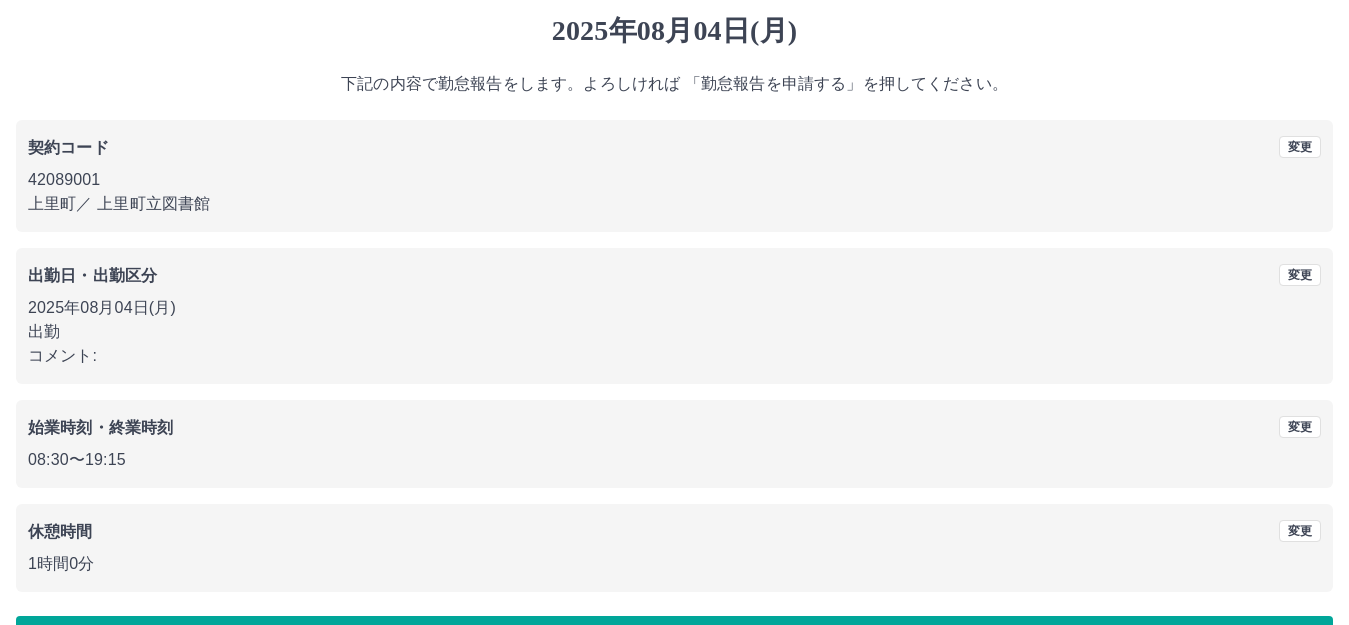 scroll, scrollTop: 124, scrollLeft: 0, axis: vertical 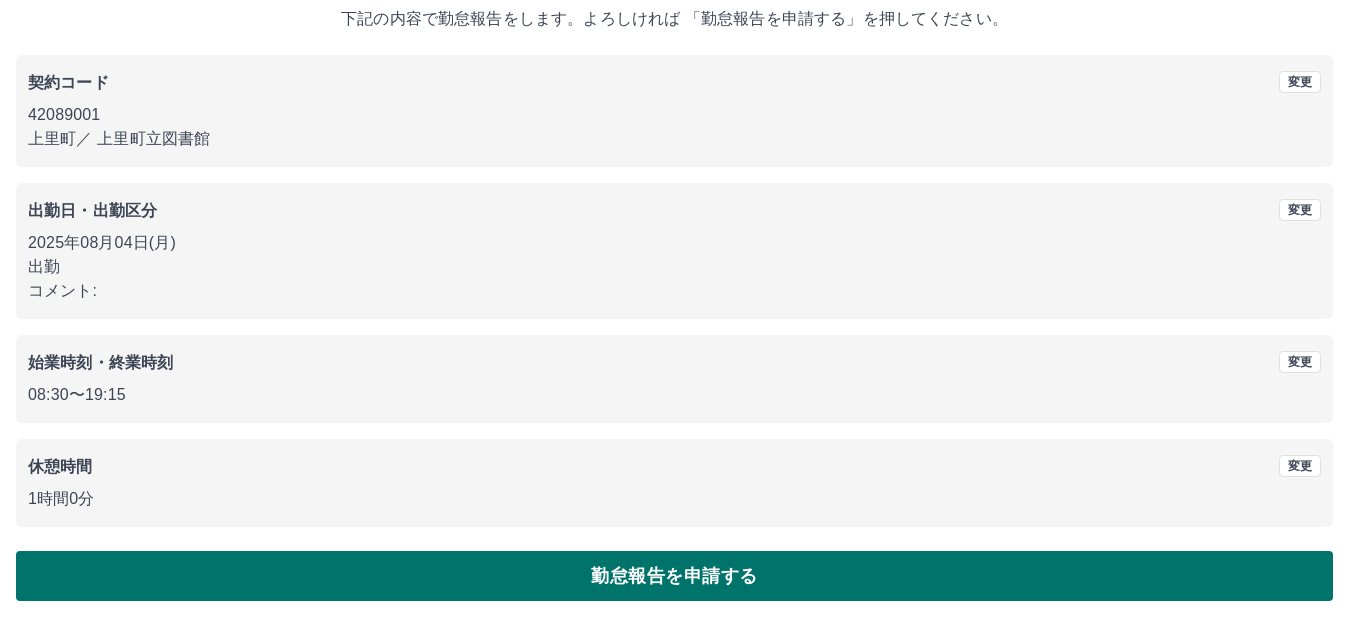 click on "勤怠報告を申請する" at bounding box center (674, 576) 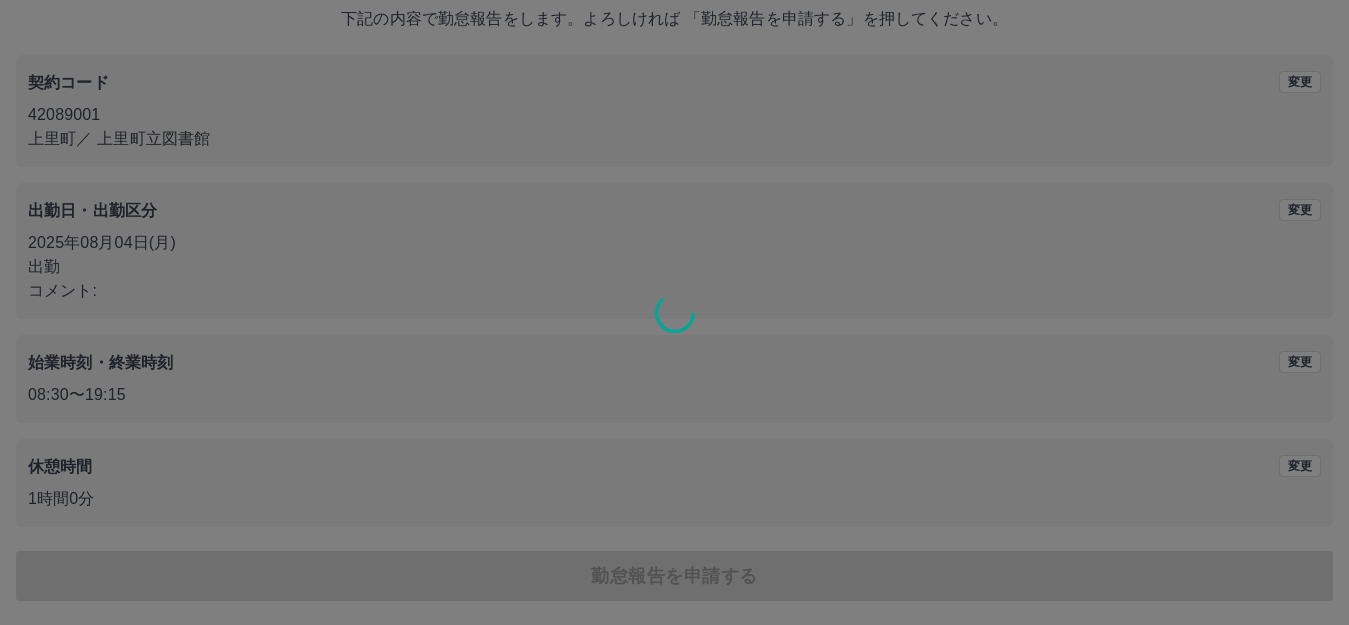 scroll, scrollTop: 0, scrollLeft: 0, axis: both 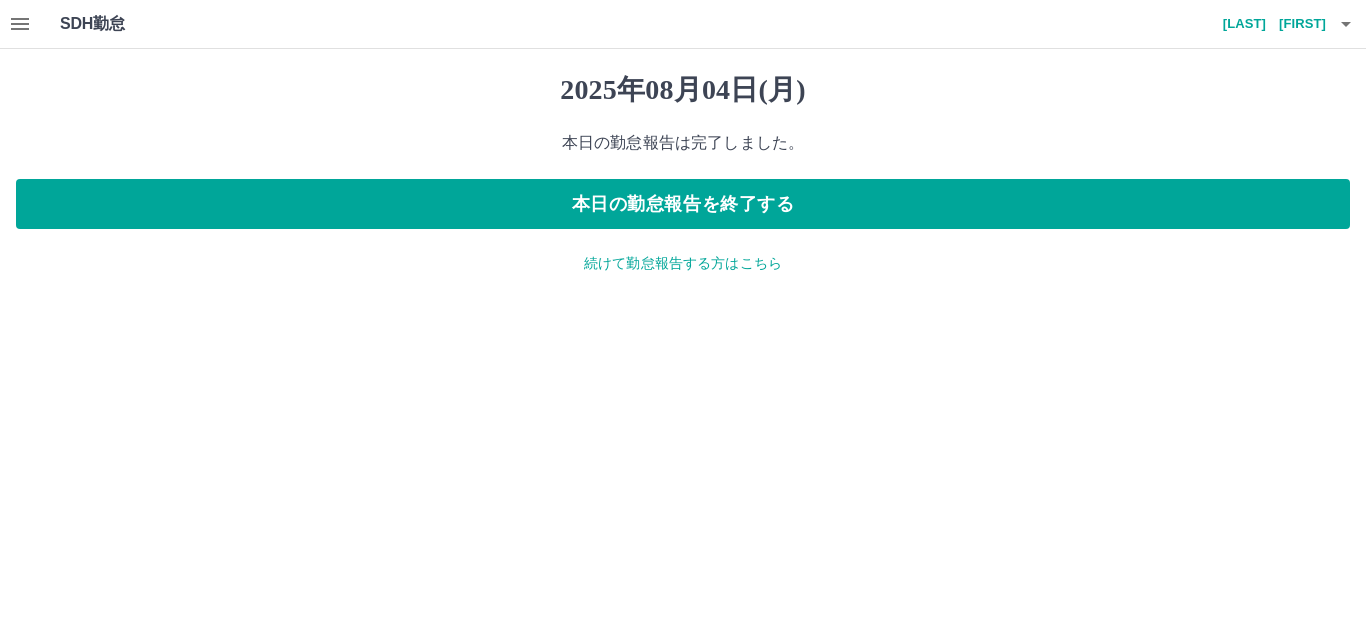 click on "続けて勤怠報告する方はこちら" at bounding box center [683, 263] 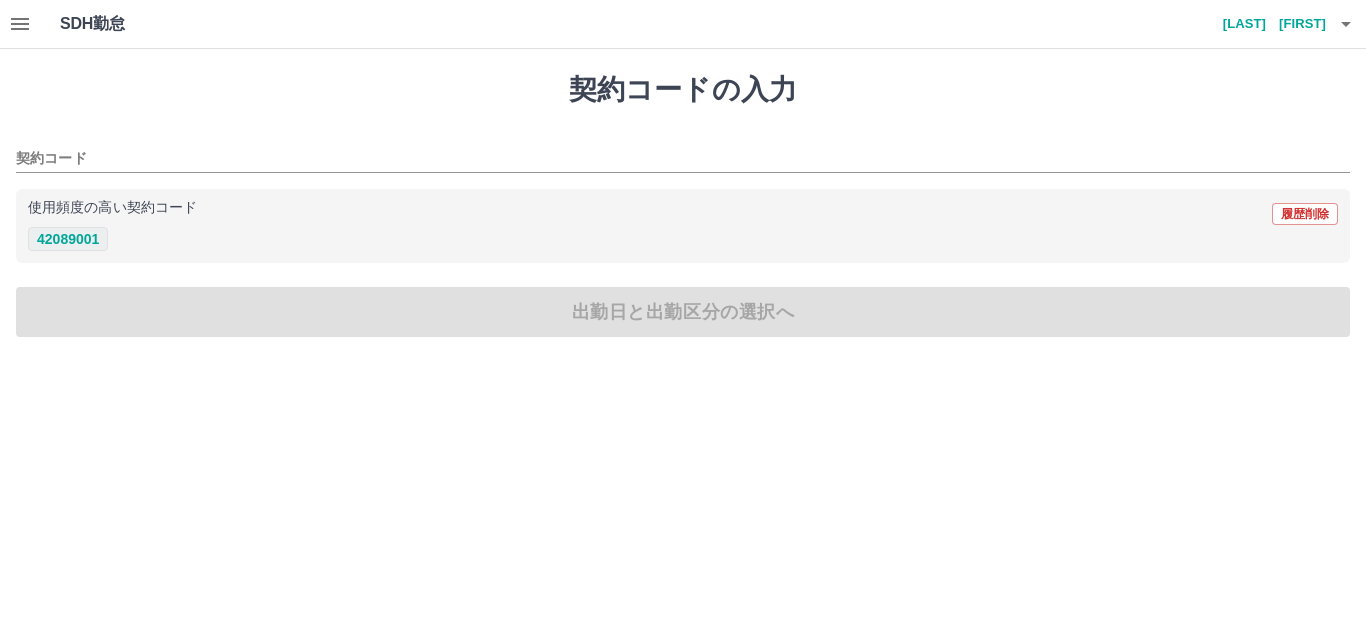 click on "42089001" at bounding box center (68, 239) 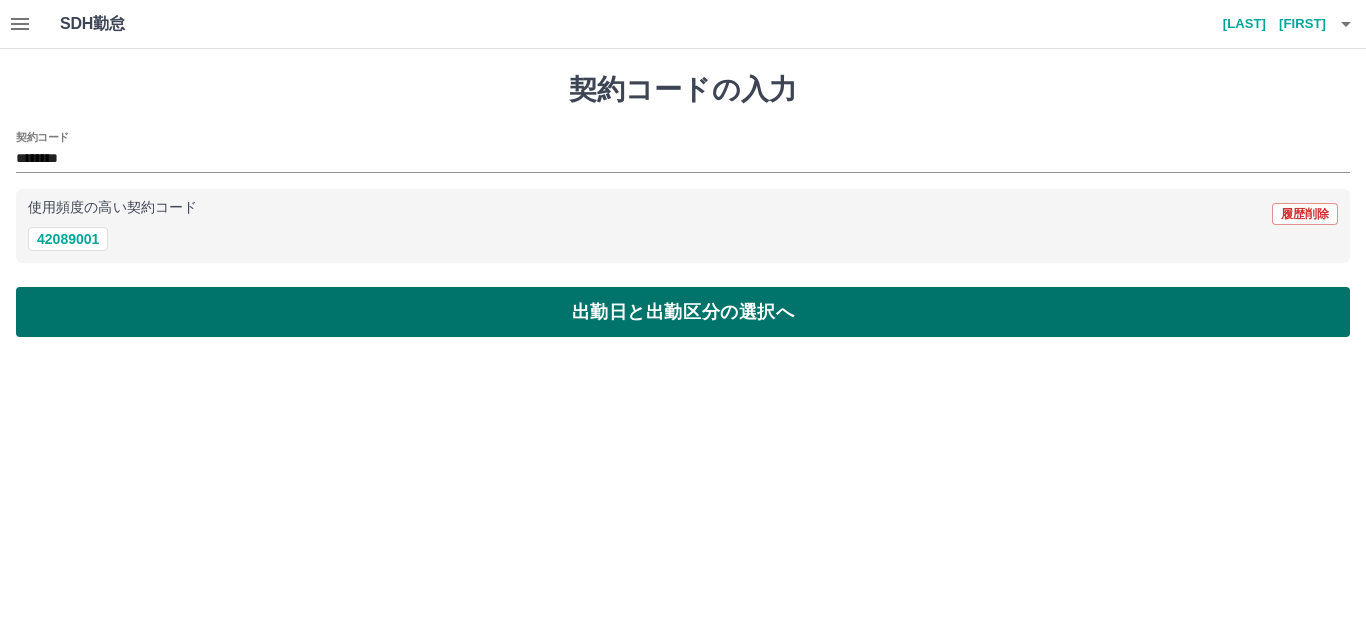 click on "出勤日と出勤区分の選択へ" at bounding box center (683, 312) 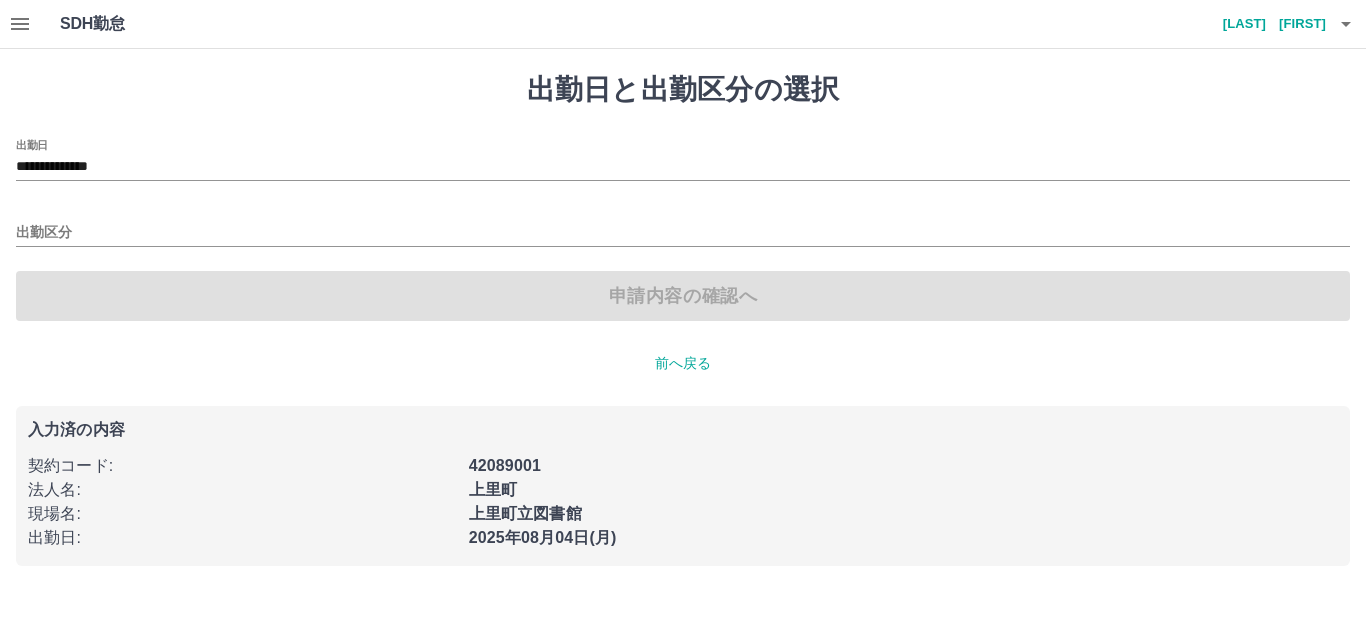 click on "出勤区分" at bounding box center [683, 226] 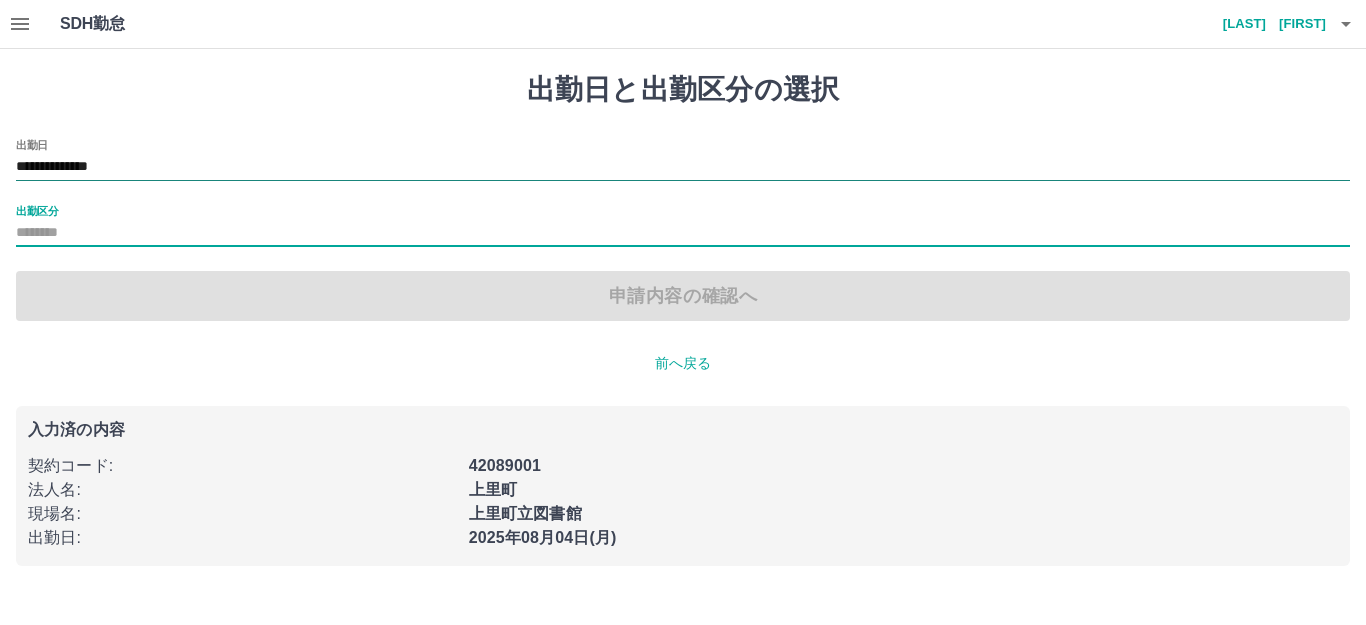 click on "**********" at bounding box center (683, 167) 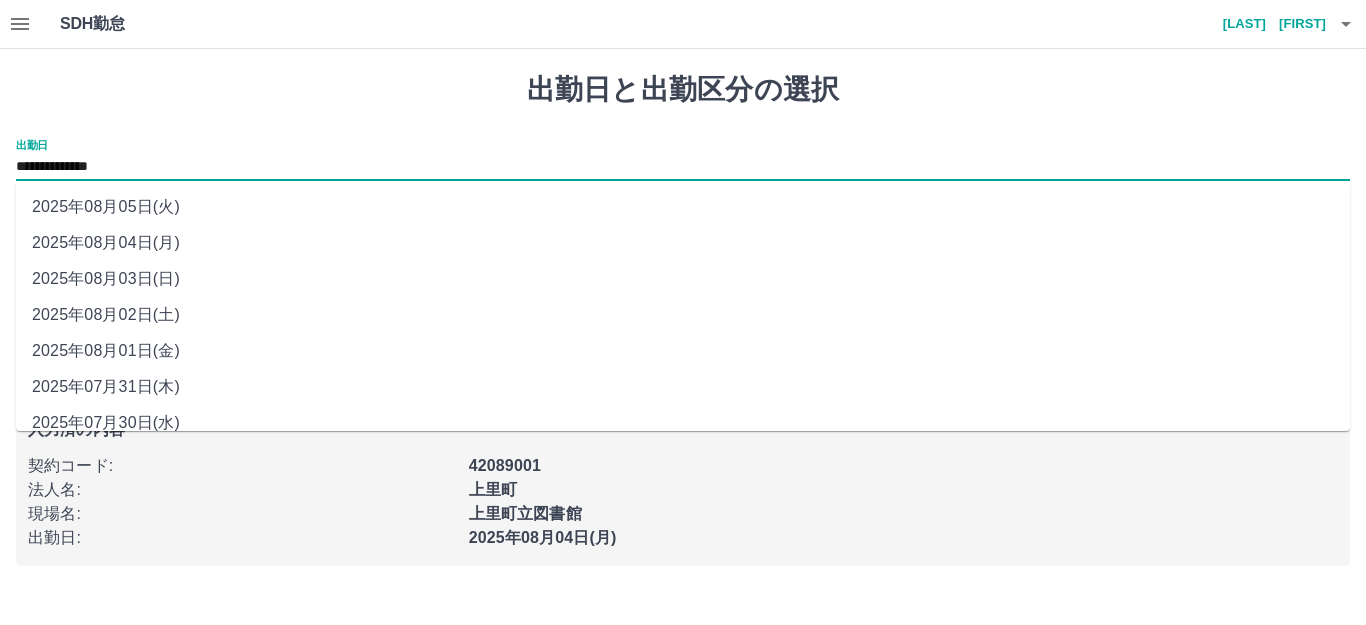 click on "2025年08月05日(火)" at bounding box center [683, 207] 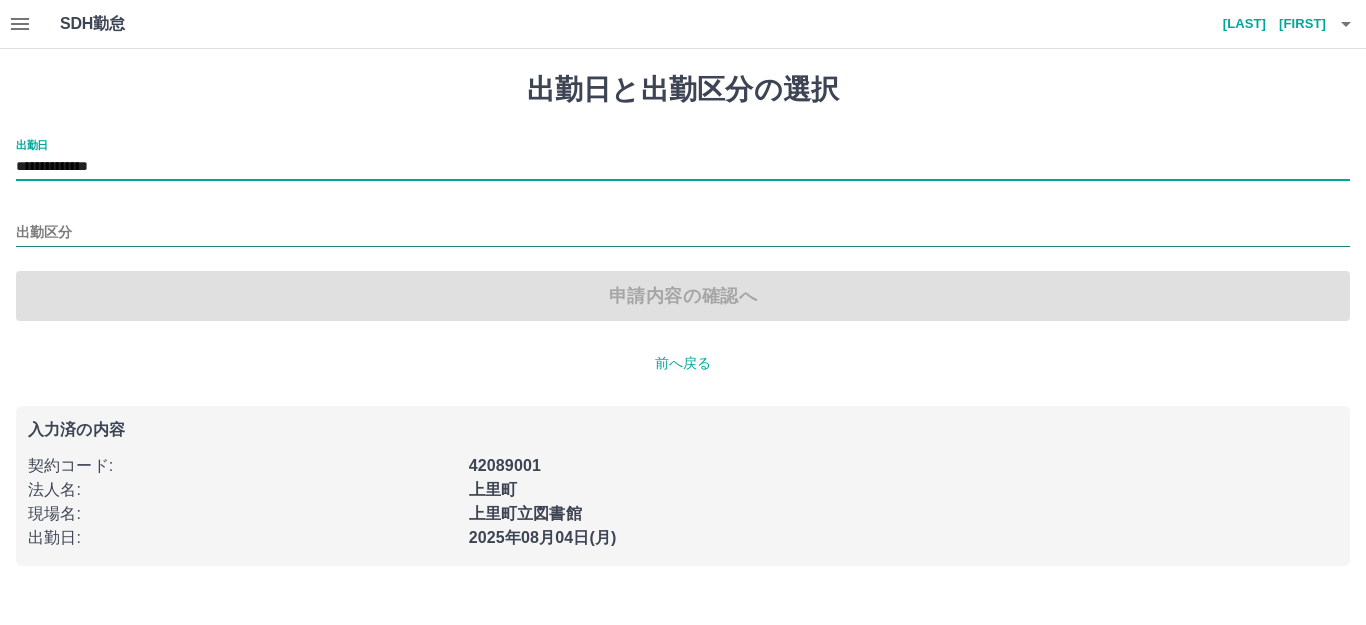 click on "出勤区分" at bounding box center (683, 233) 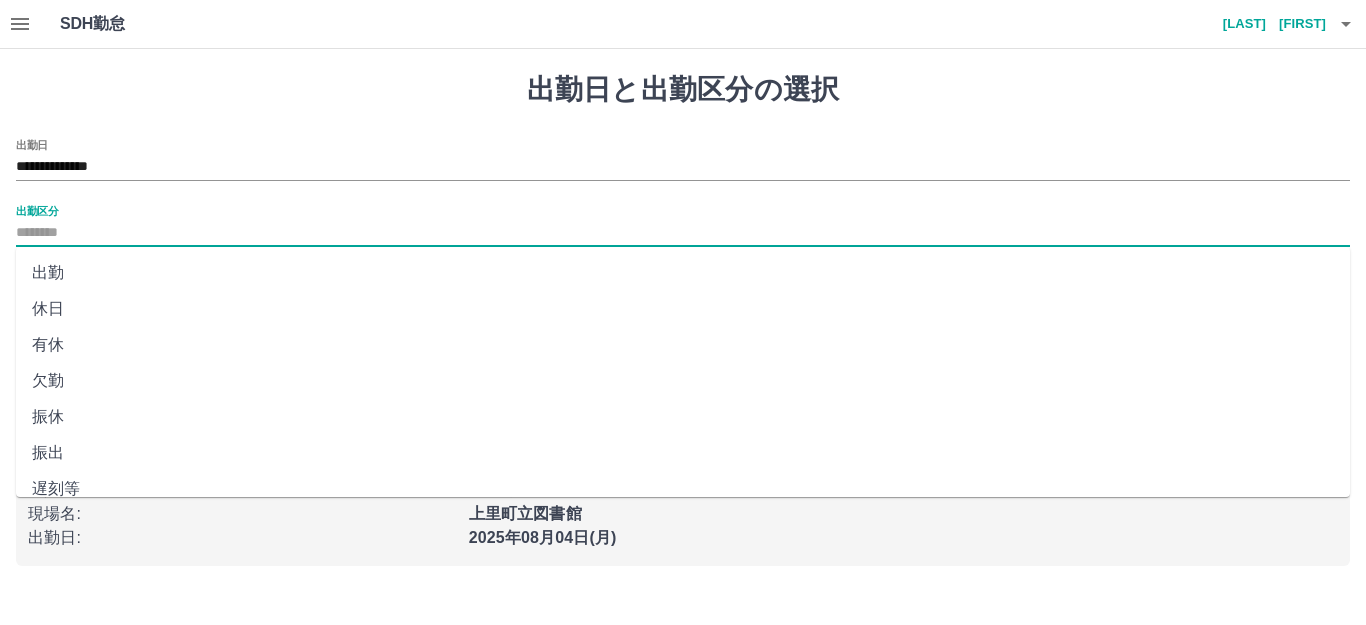 click on "出勤" at bounding box center (683, 273) 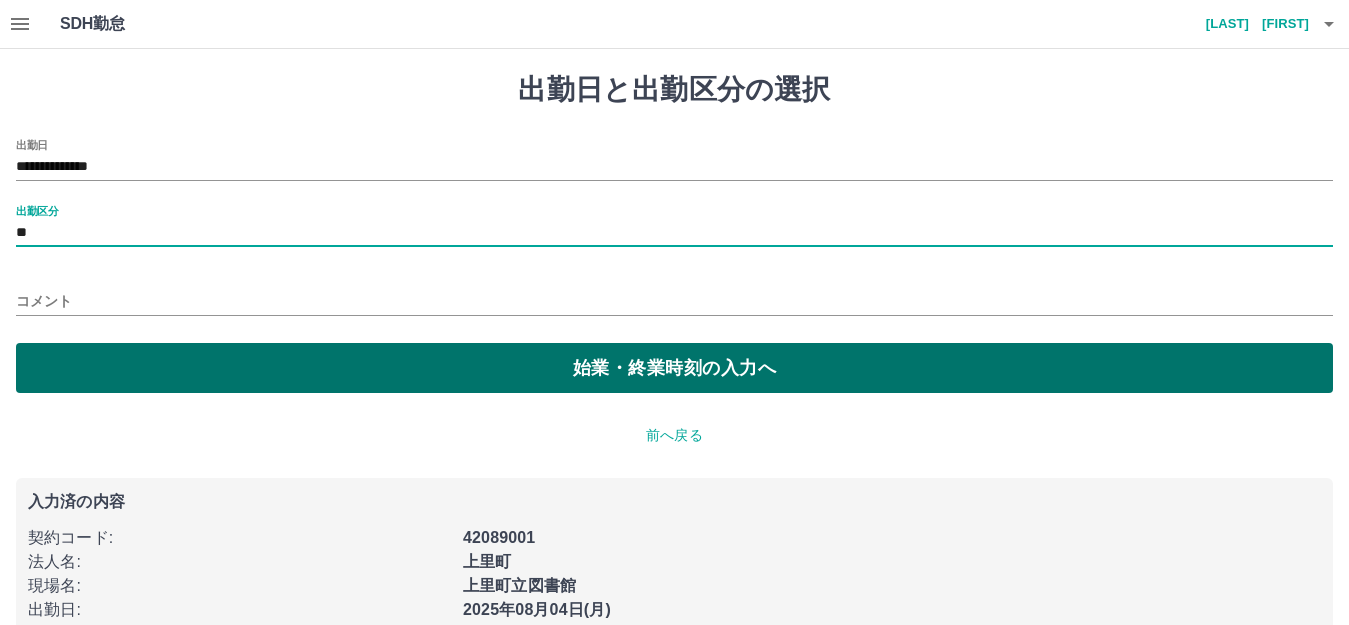 click on "始業・終業時刻の入力へ" at bounding box center (674, 368) 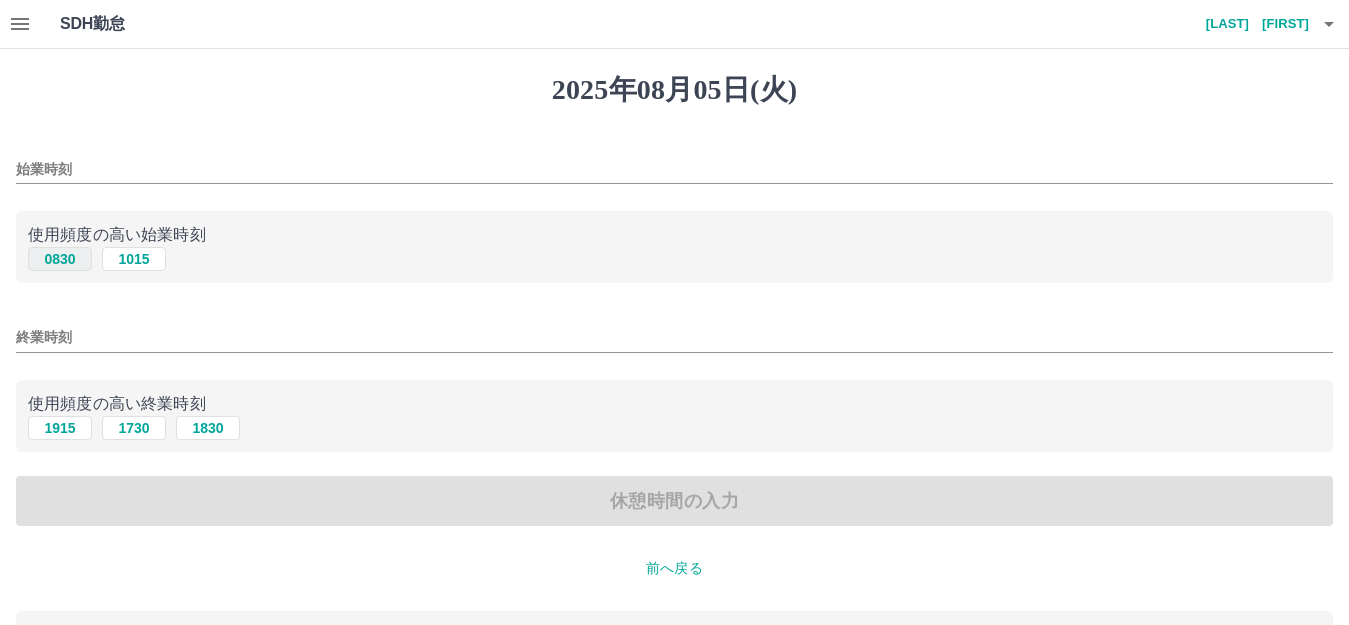 click on "0830" at bounding box center [60, 259] 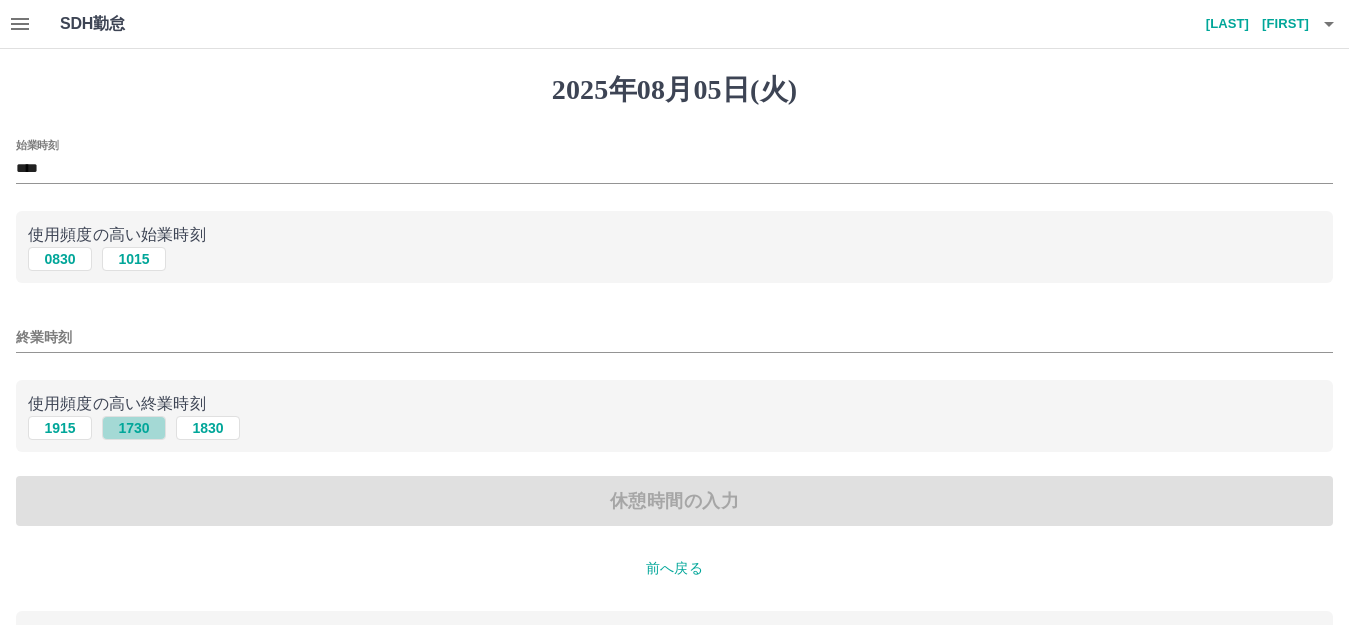 click on "1730" at bounding box center [134, 428] 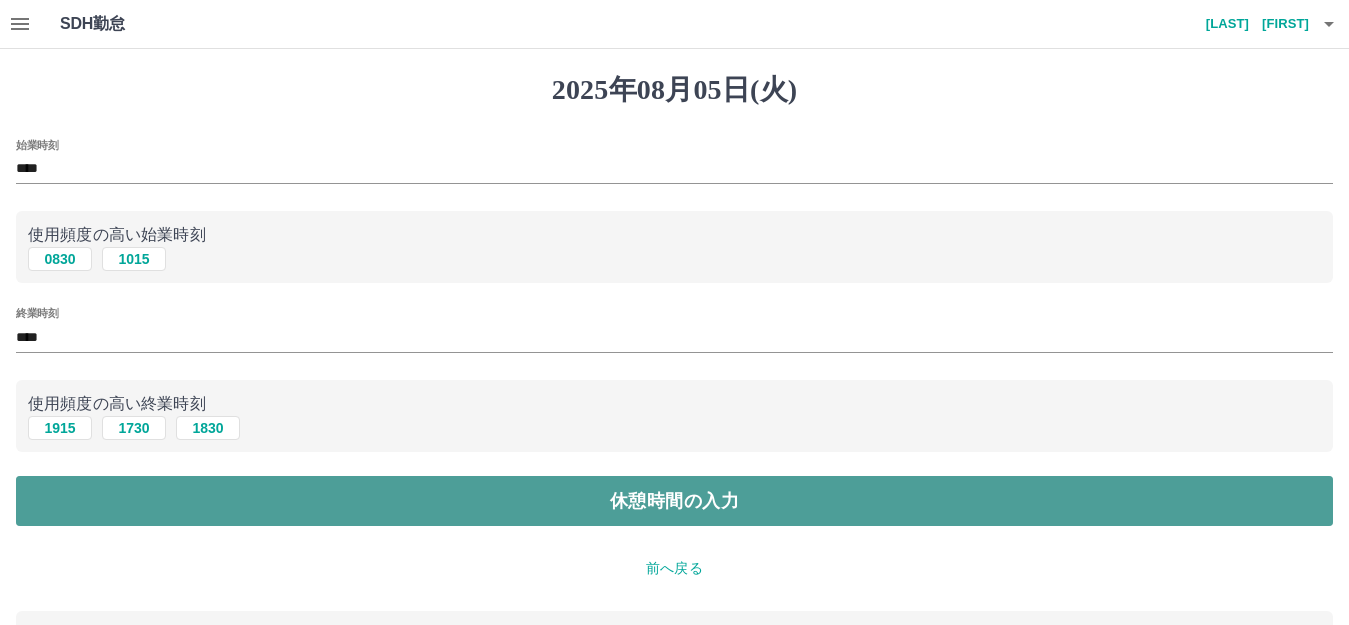 click on "休憩時間の入力" at bounding box center [674, 501] 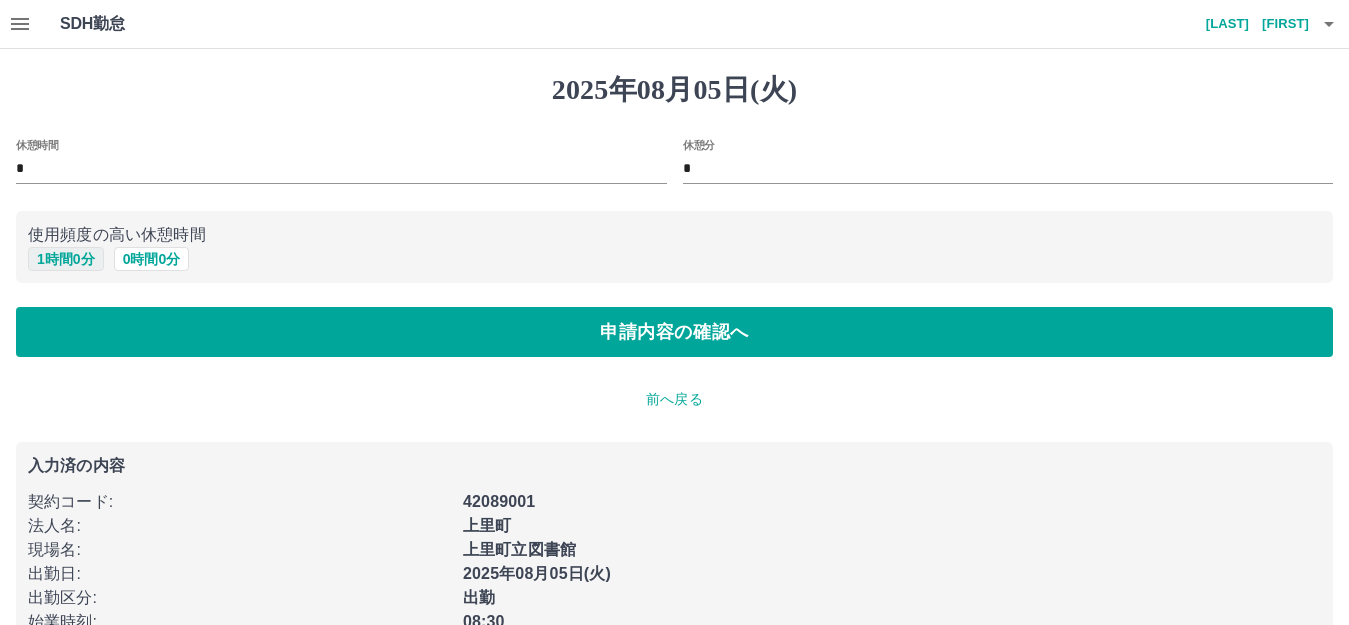 click on "1 時間 0 分" at bounding box center (66, 259) 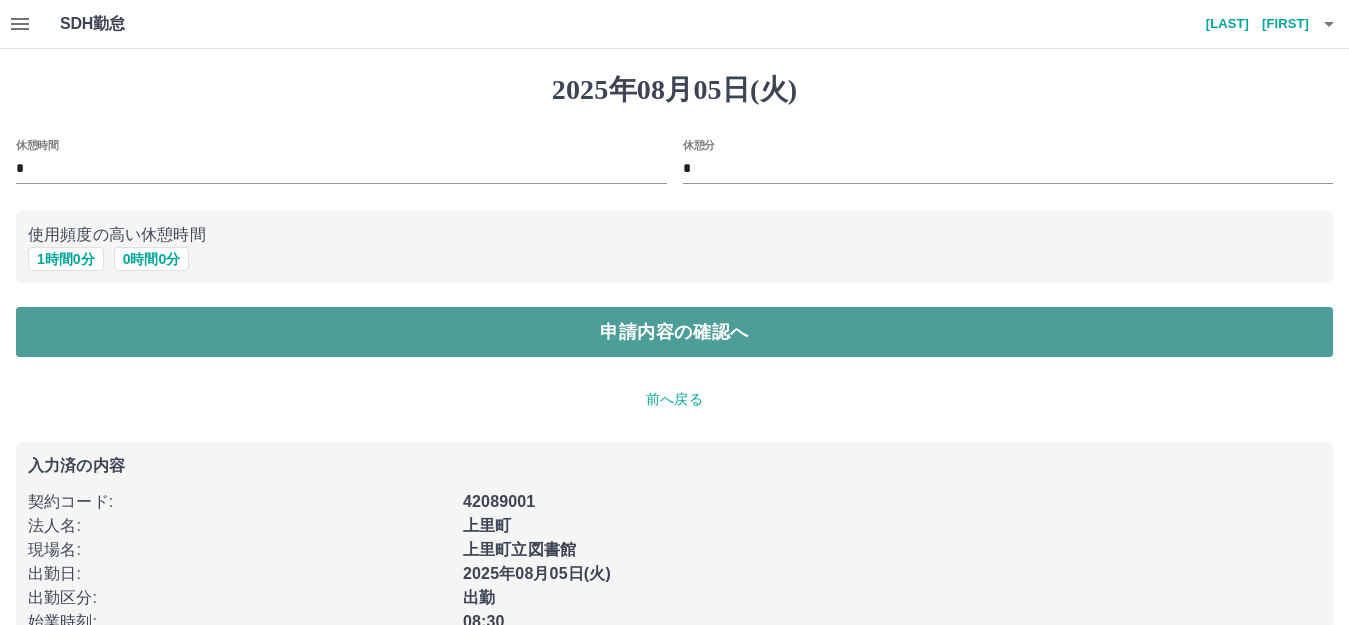 click on "申請内容の確認へ" at bounding box center [674, 332] 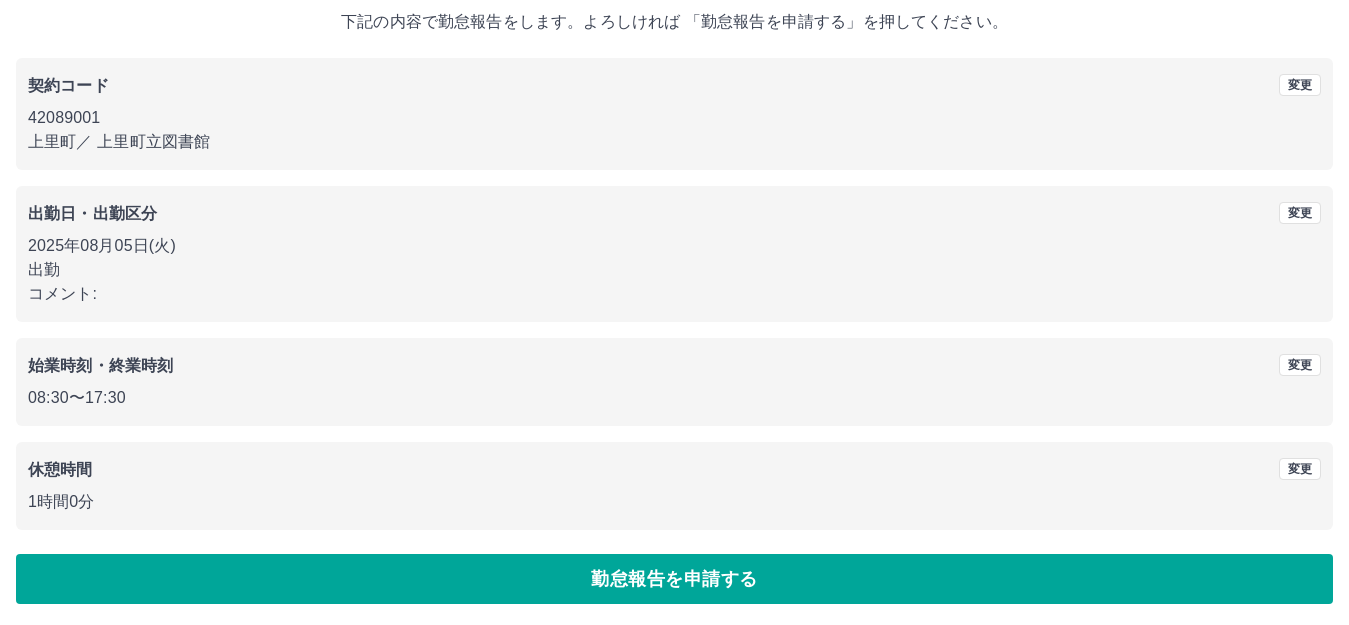 scroll, scrollTop: 124, scrollLeft: 0, axis: vertical 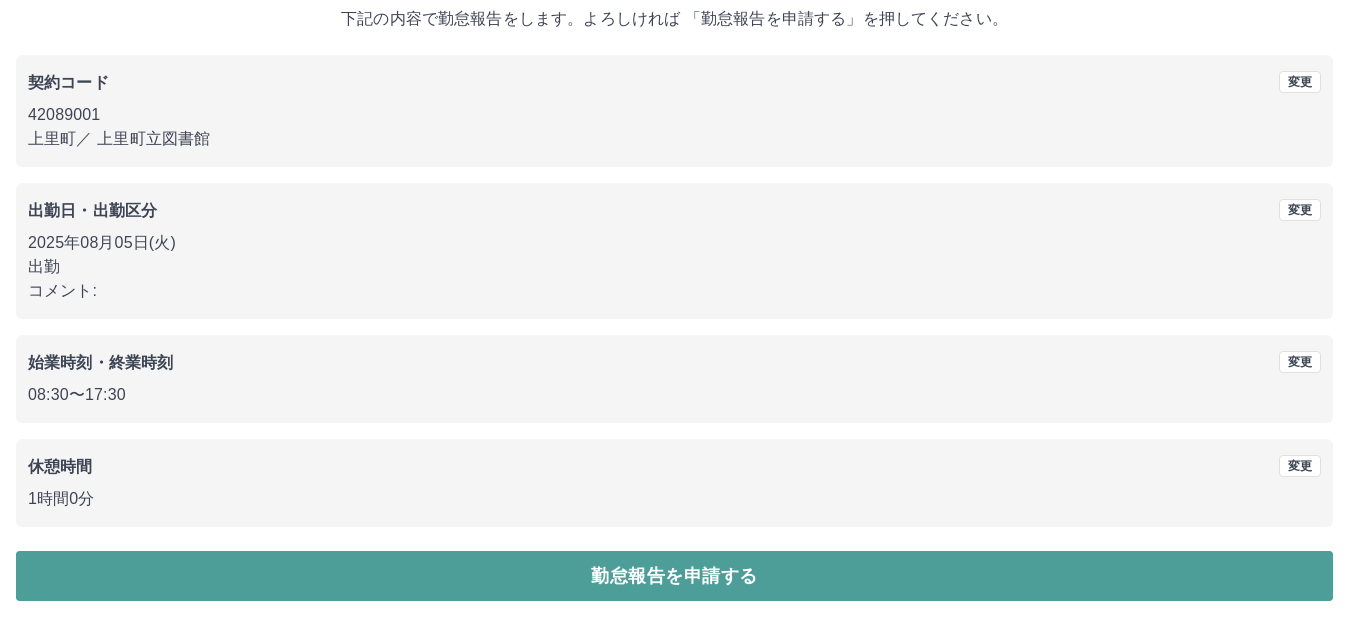 click on "勤怠報告を申請する" at bounding box center (674, 576) 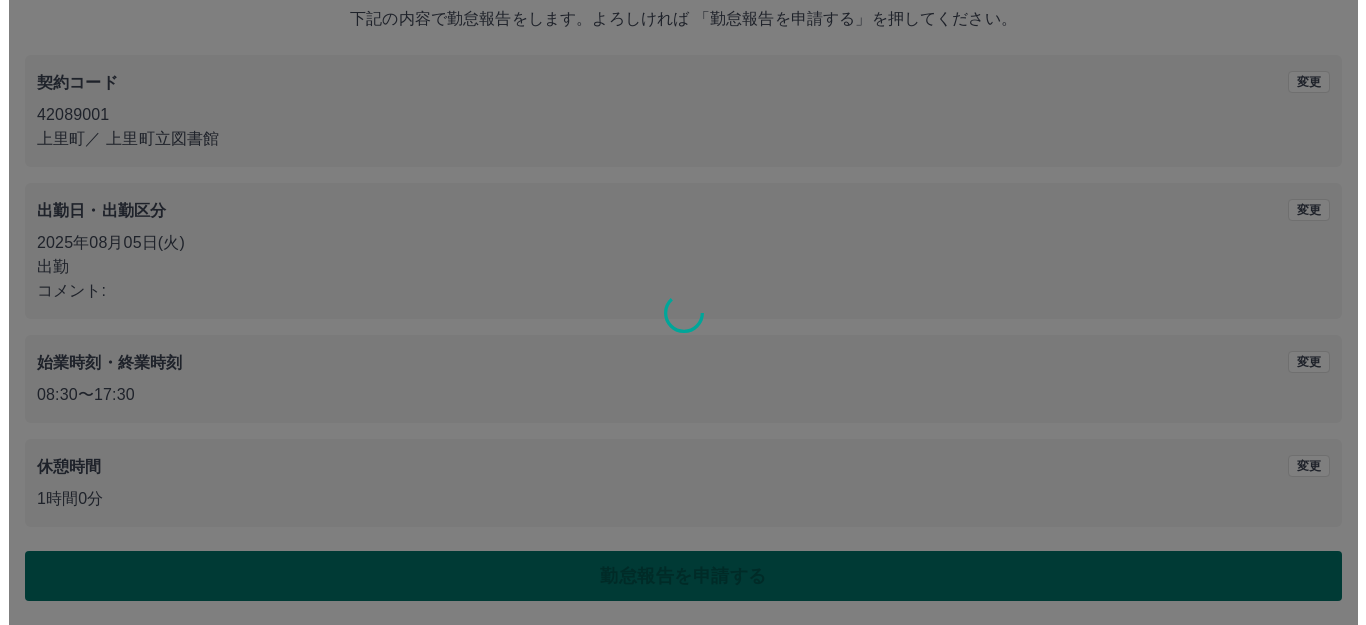 scroll, scrollTop: 0, scrollLeft: 0, axis: both 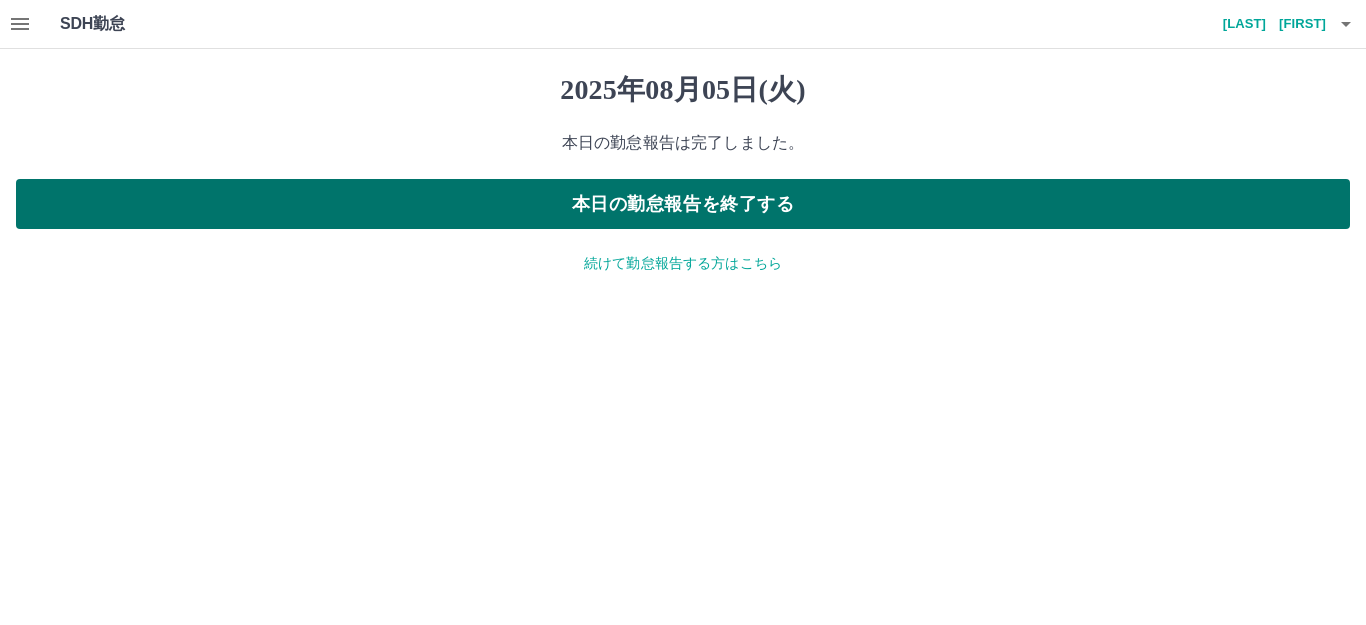 click on "本日の勤怠報告を終了する" at bounding box center [683, 204] 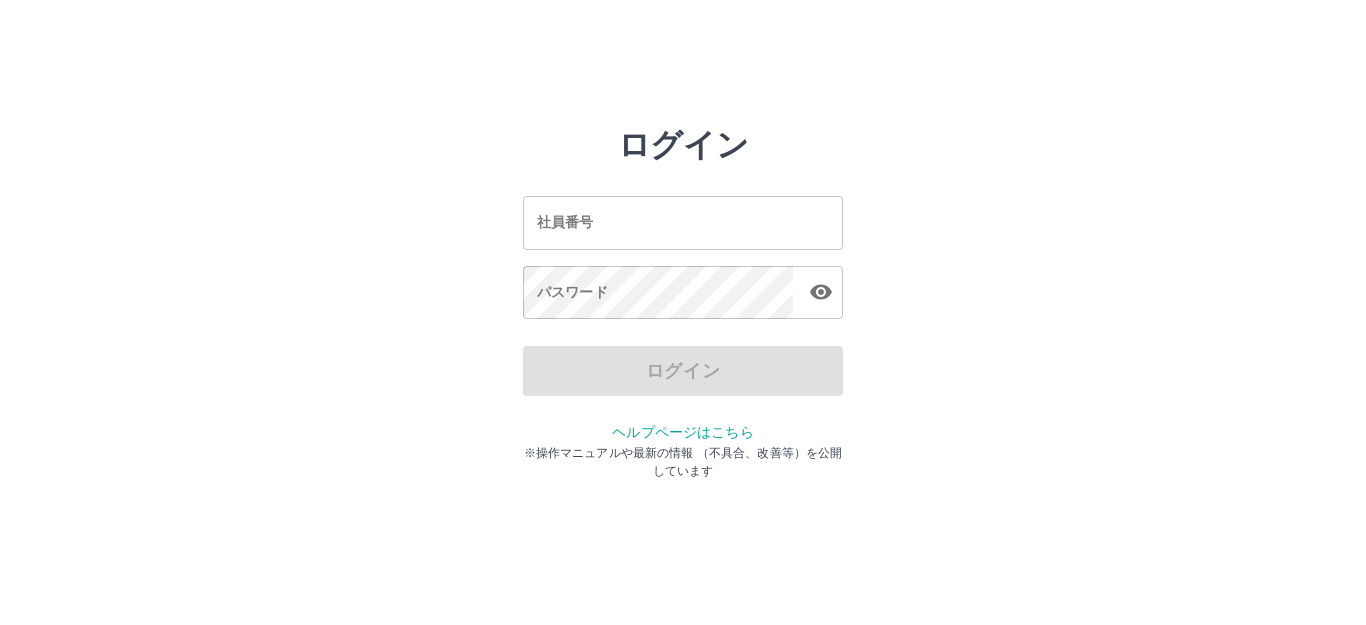 scroll, scrollTop: 0, scrollLeft: 0, axis: both 